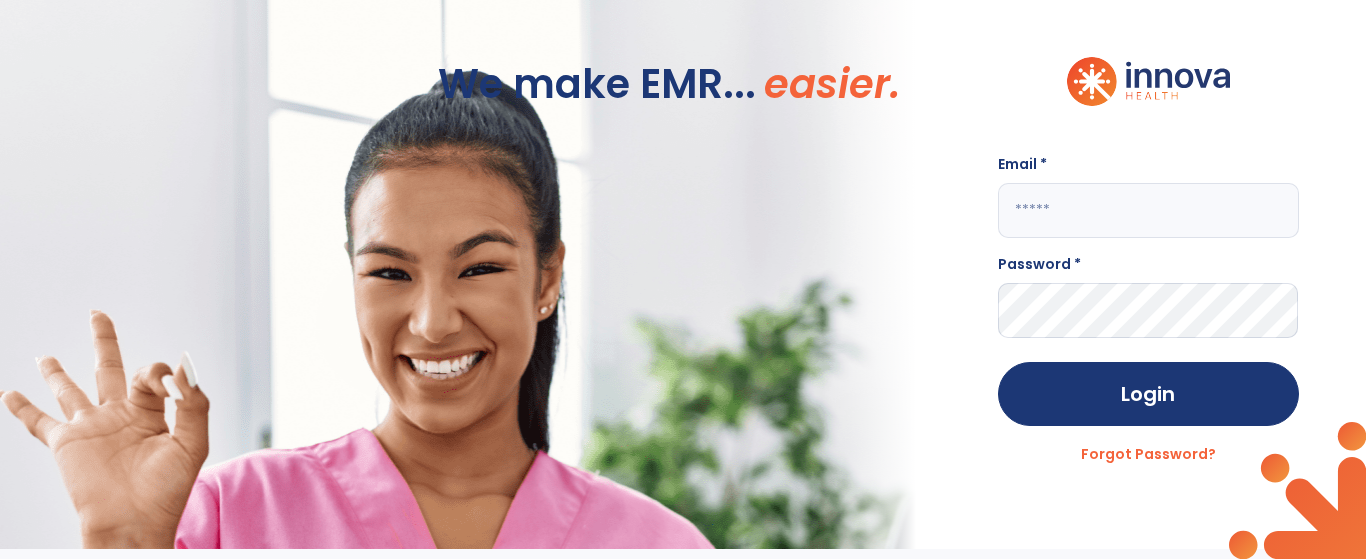 scroll, scrollTop: 0, scrollLeft: 0, axis: both 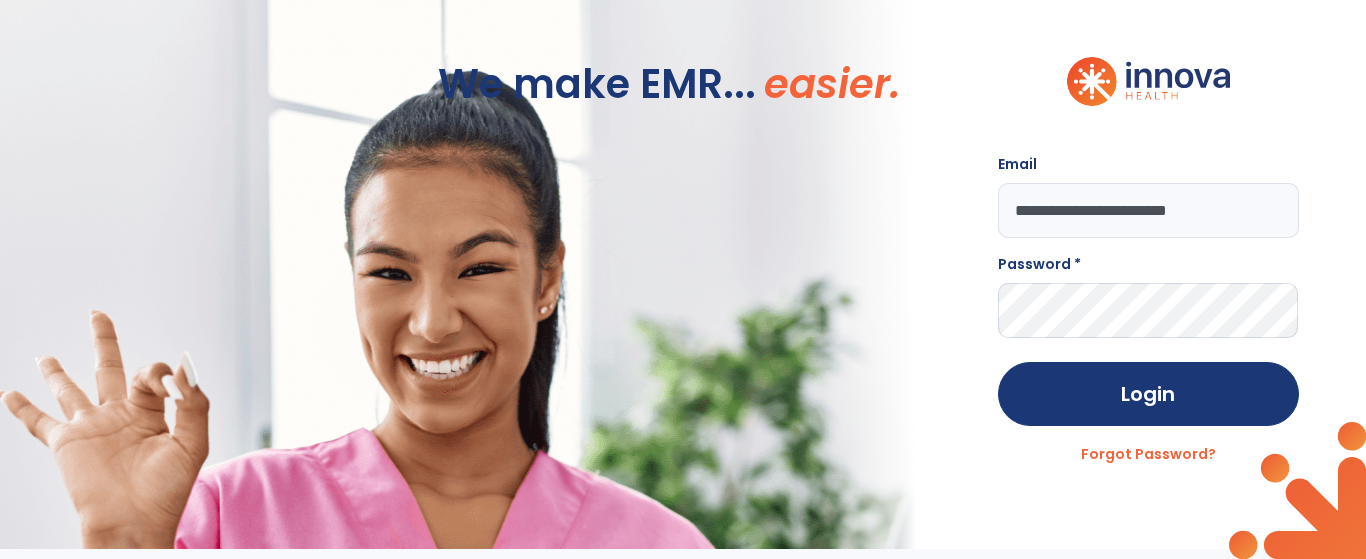 type on "**********" 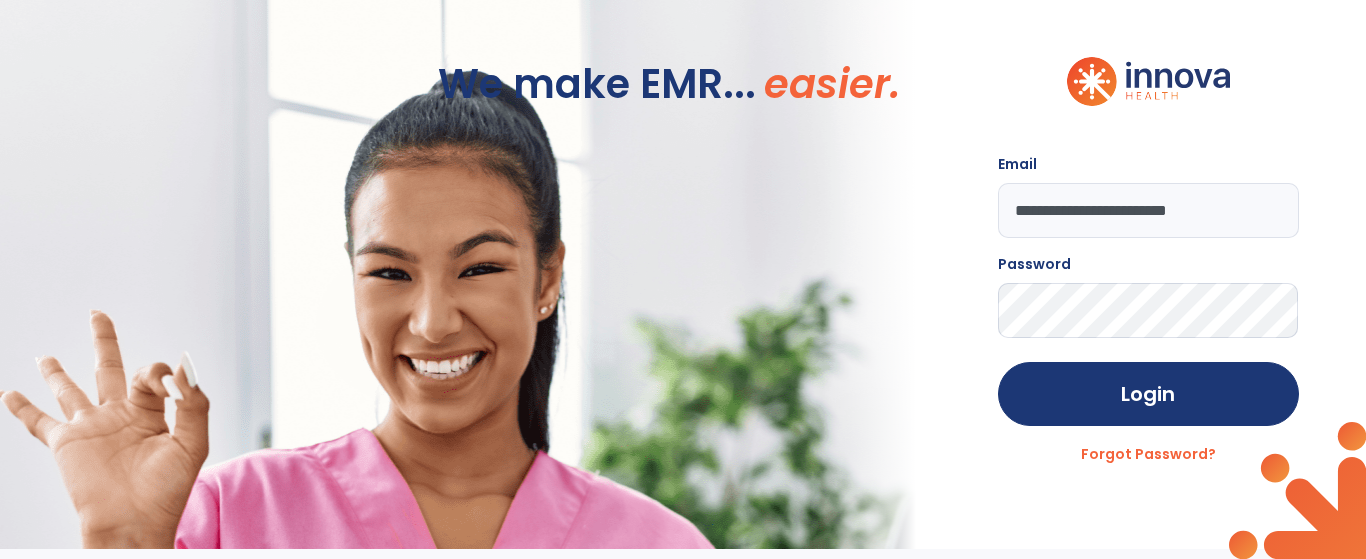 click on "Login" 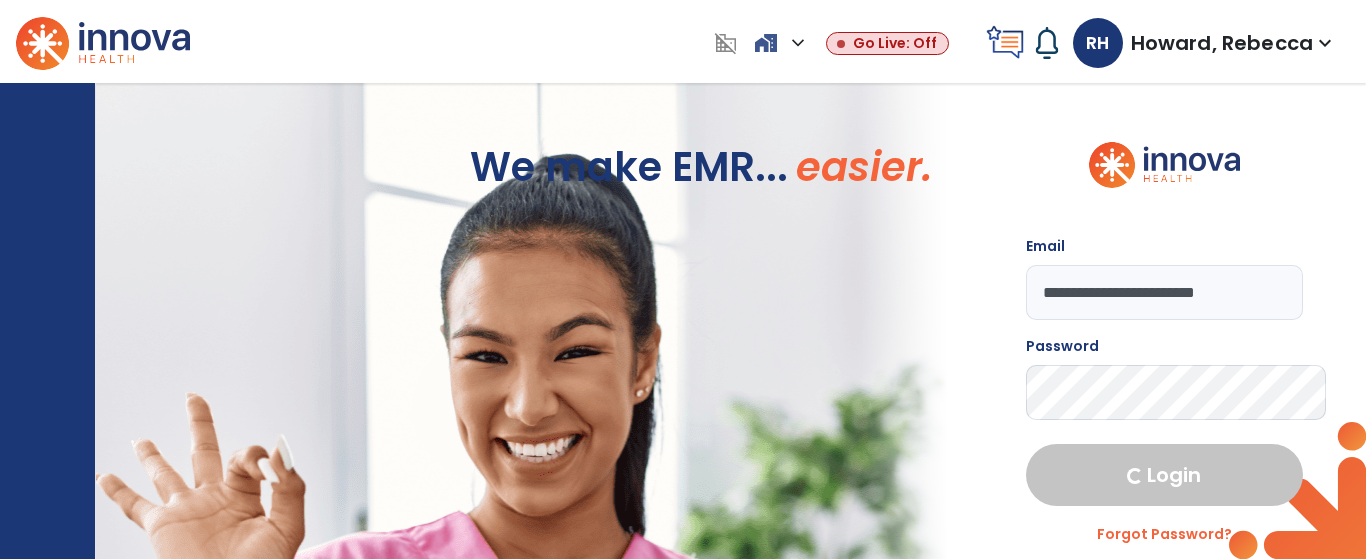 select on "****" 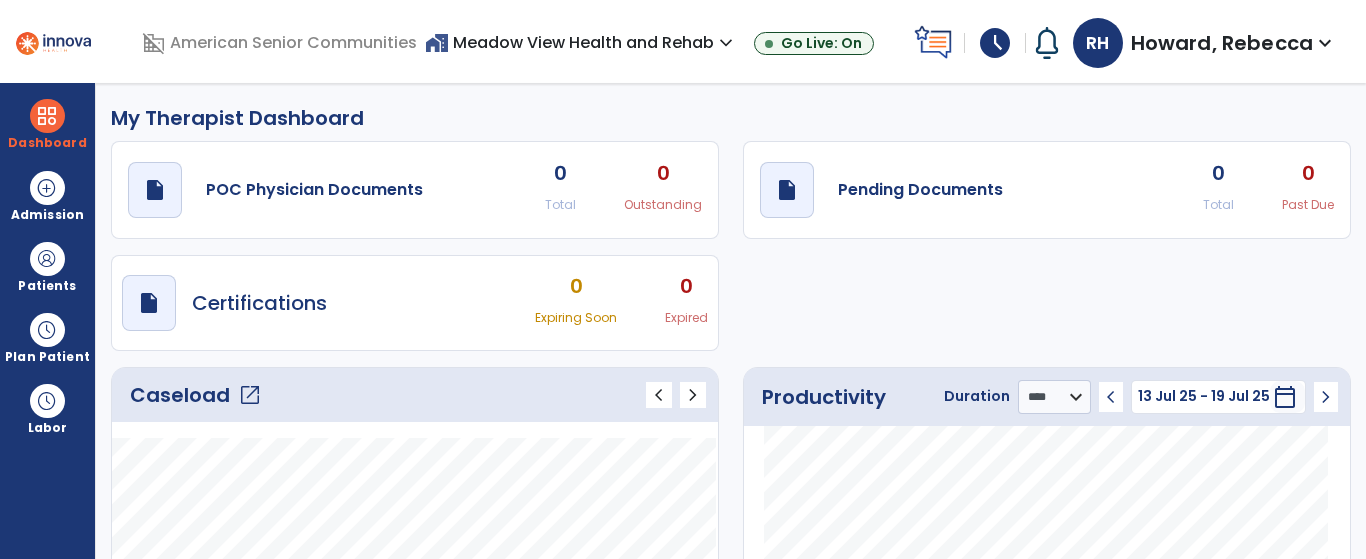 click on "open_in_new" 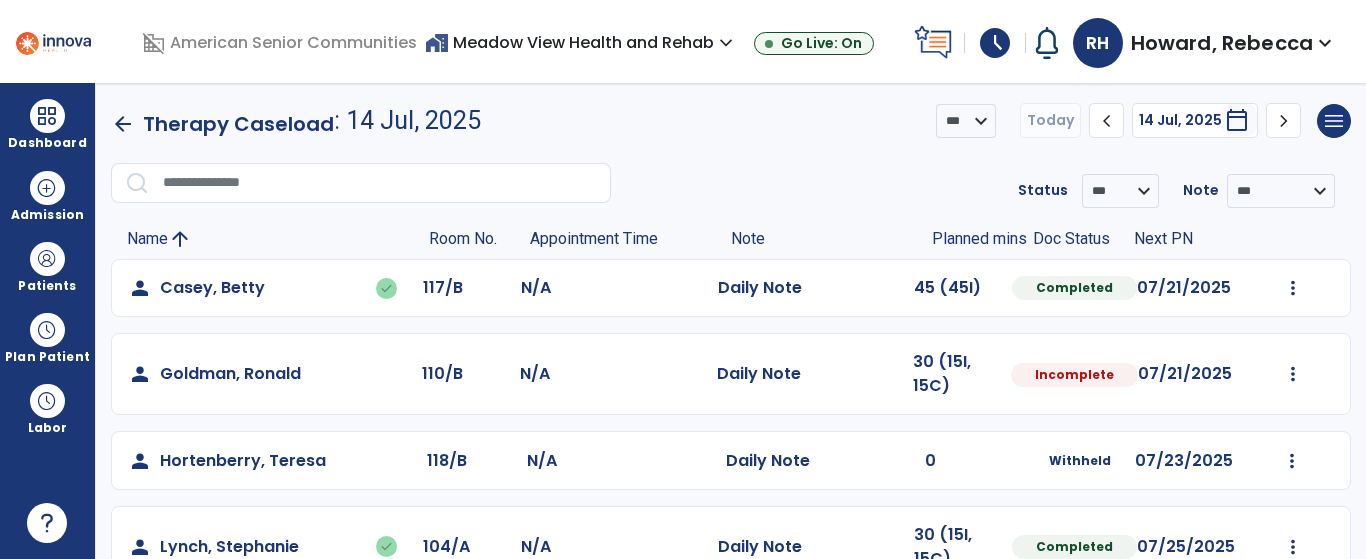 click on "Mark Visit As Complete   Reset Note   Open Document   G + C Mins" 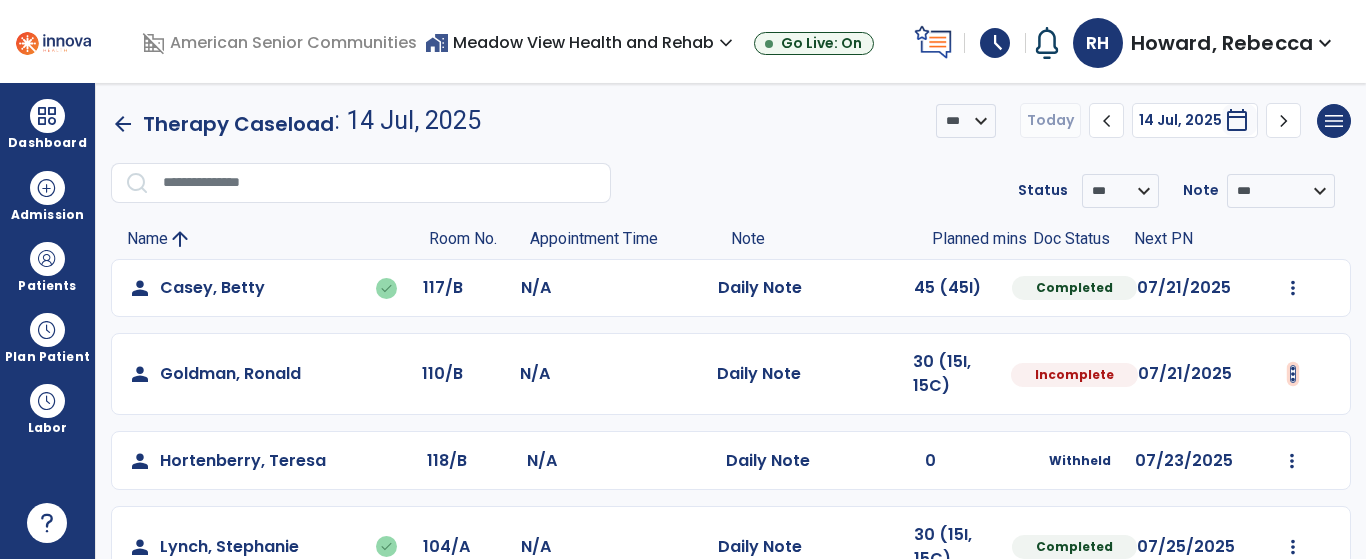 click at bounding box center [1293, 288] 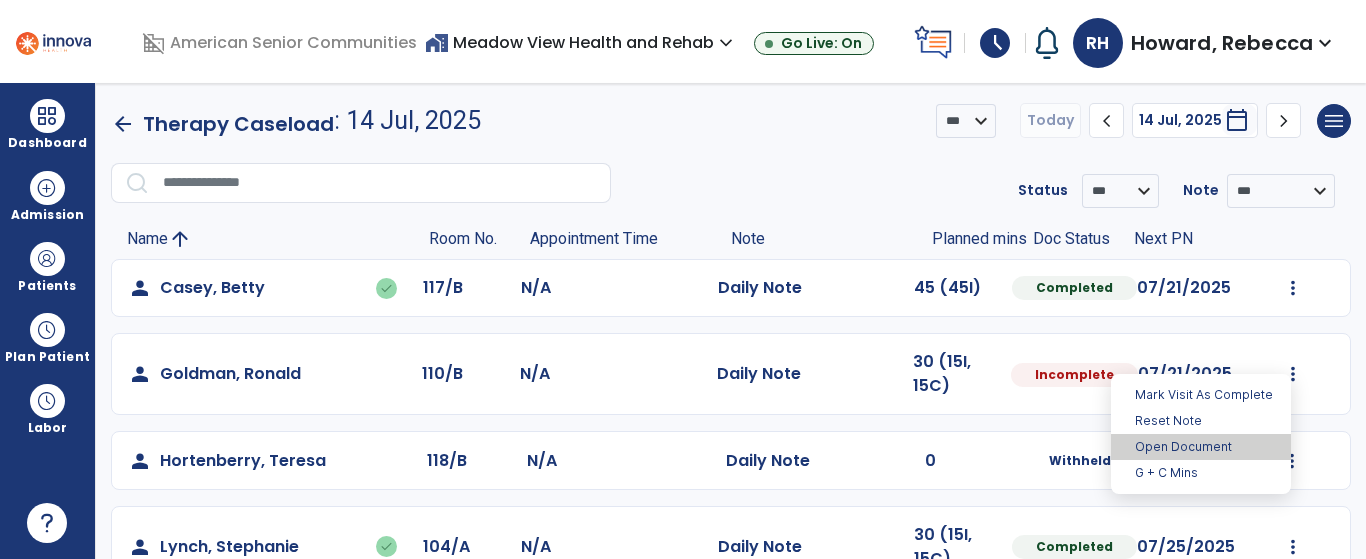 click on "Open Document" at bounding box center [1201, 447] 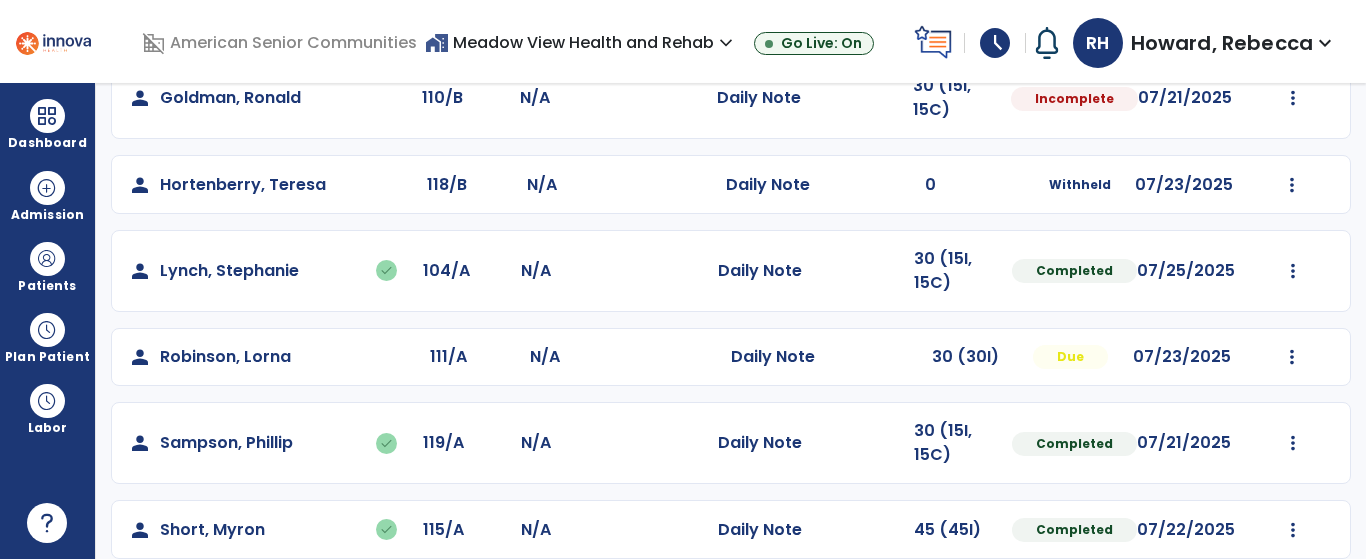 scroll, scrollTop: 304, scrollLeft: 0, axis: vertical 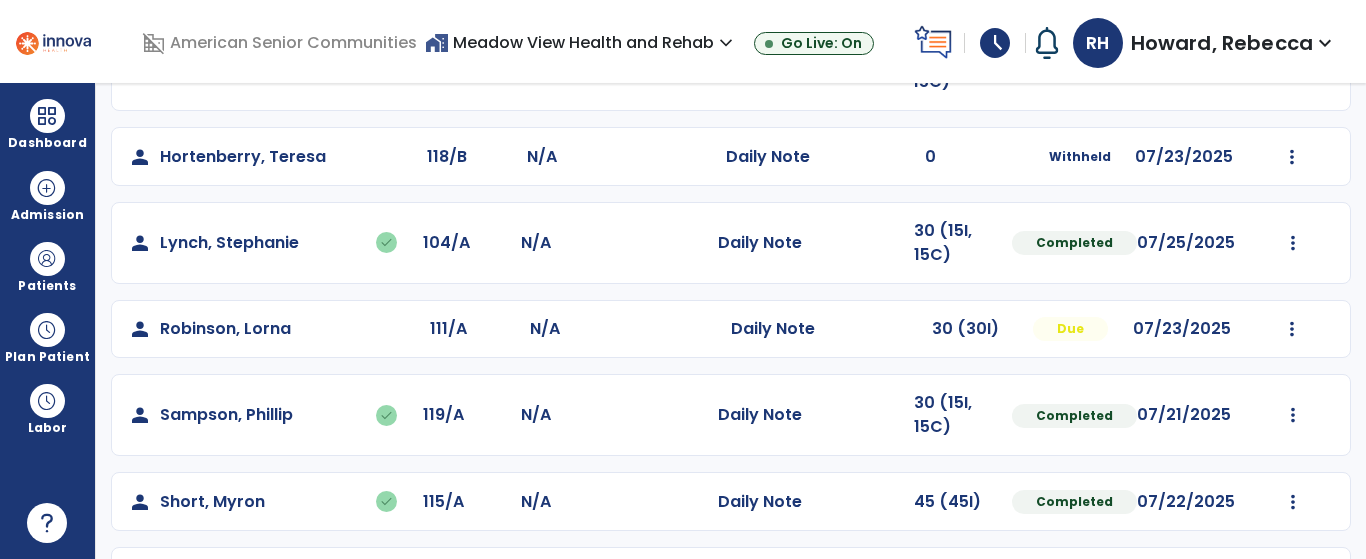 select on "*" 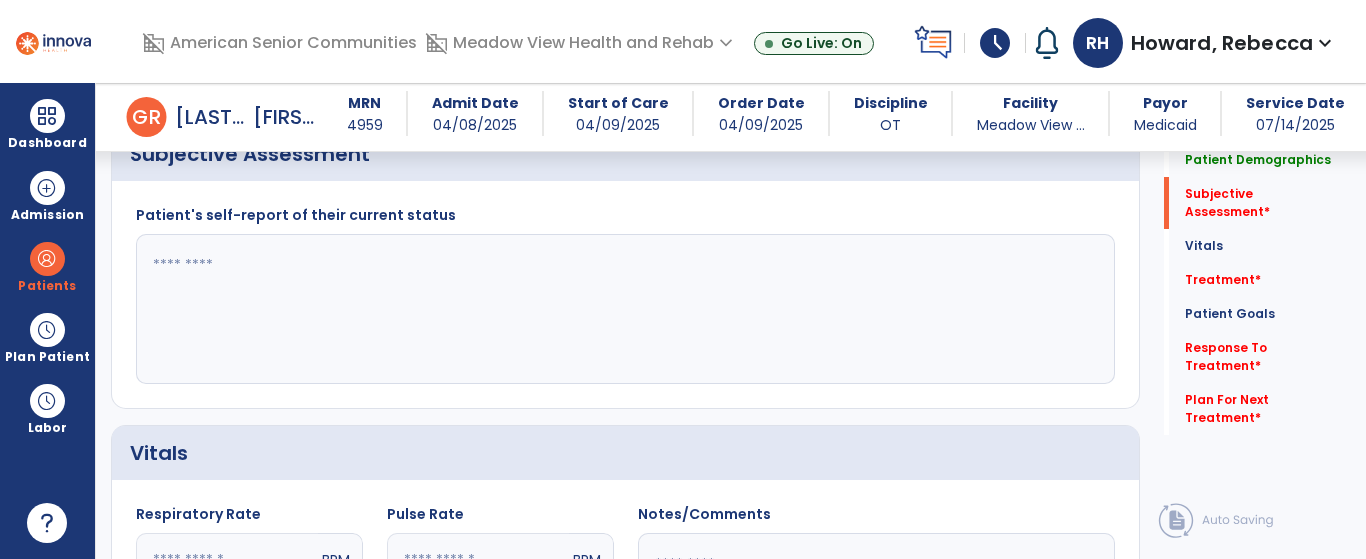 scroll, scrollTop: 404, scrollLeft: 0, axis: vertical 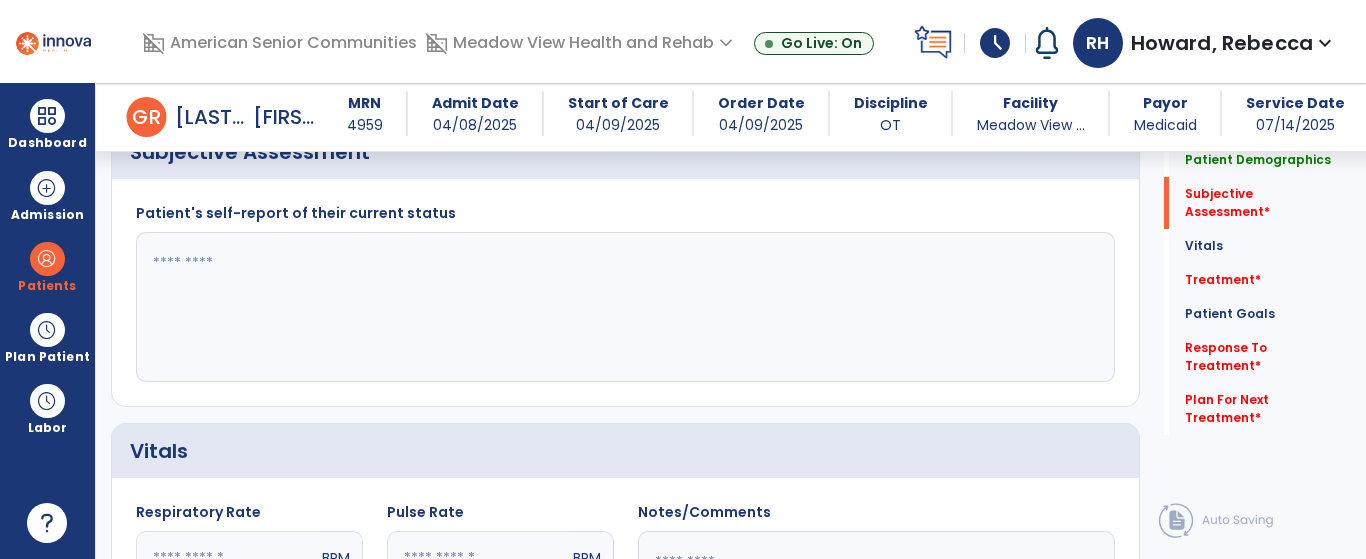click 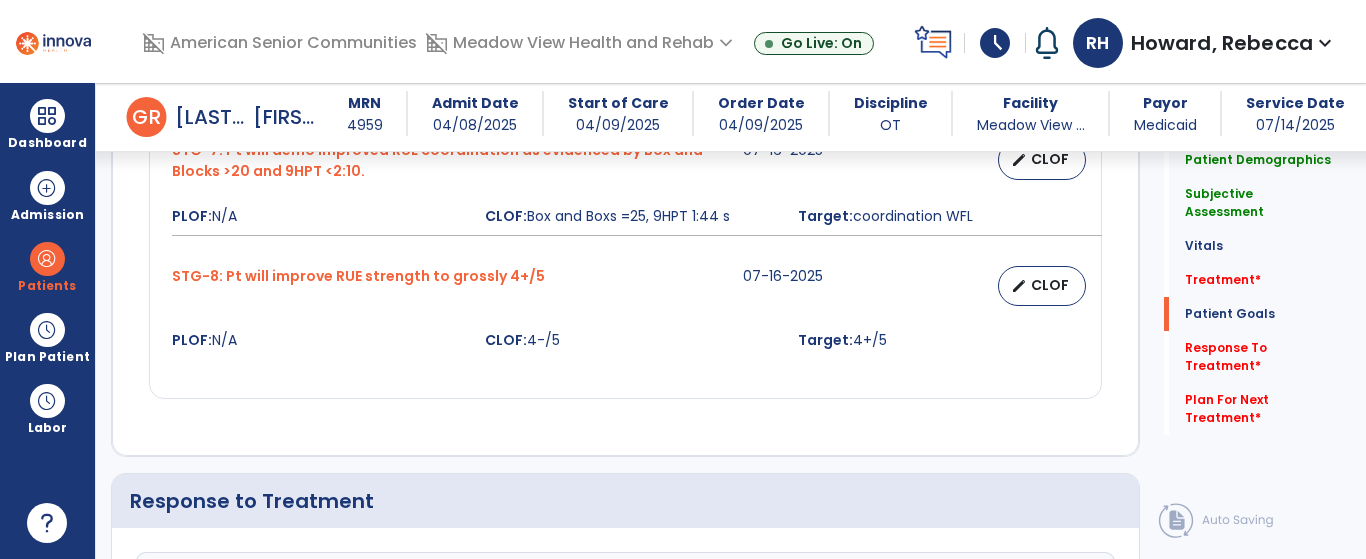 scroll, scrollTop: 2304, scrollLeft: 0, axis: vertical 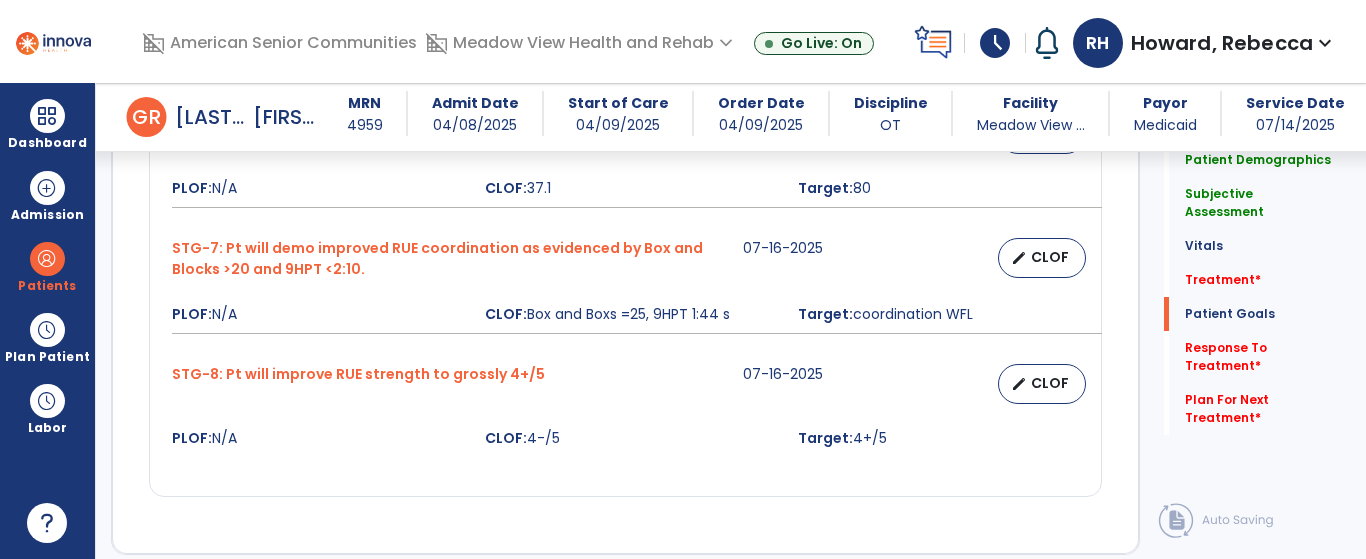 type on "****" 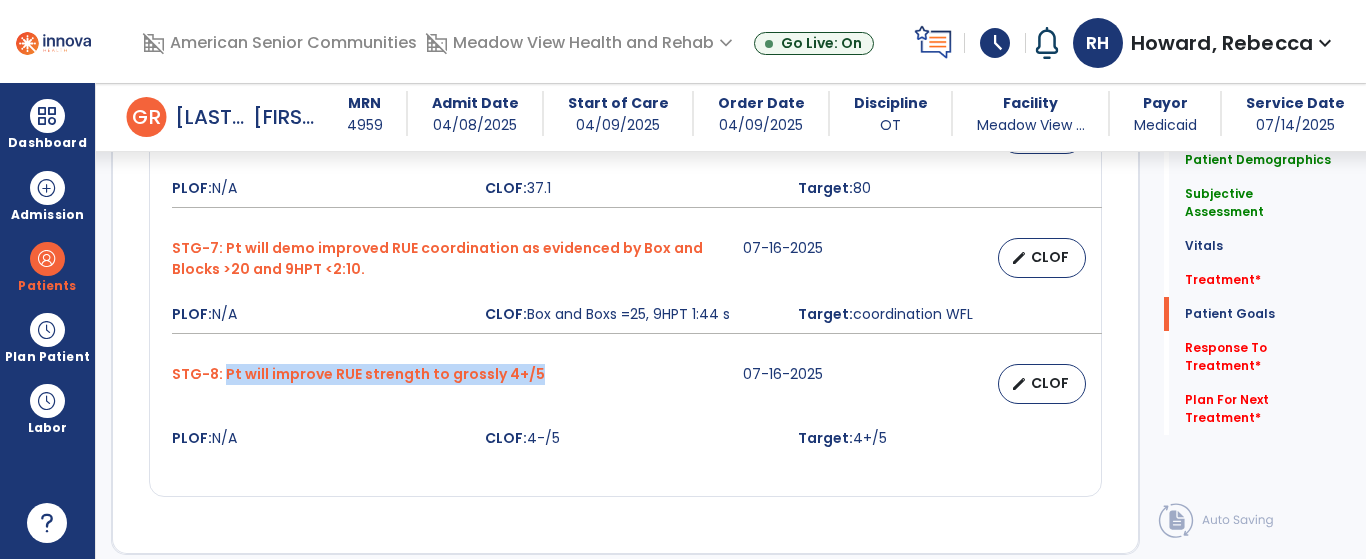 drag, startPoint x: 225, startPoint y: 360, endPoint x: 573, endPoint y: 366, distance: 348.05173 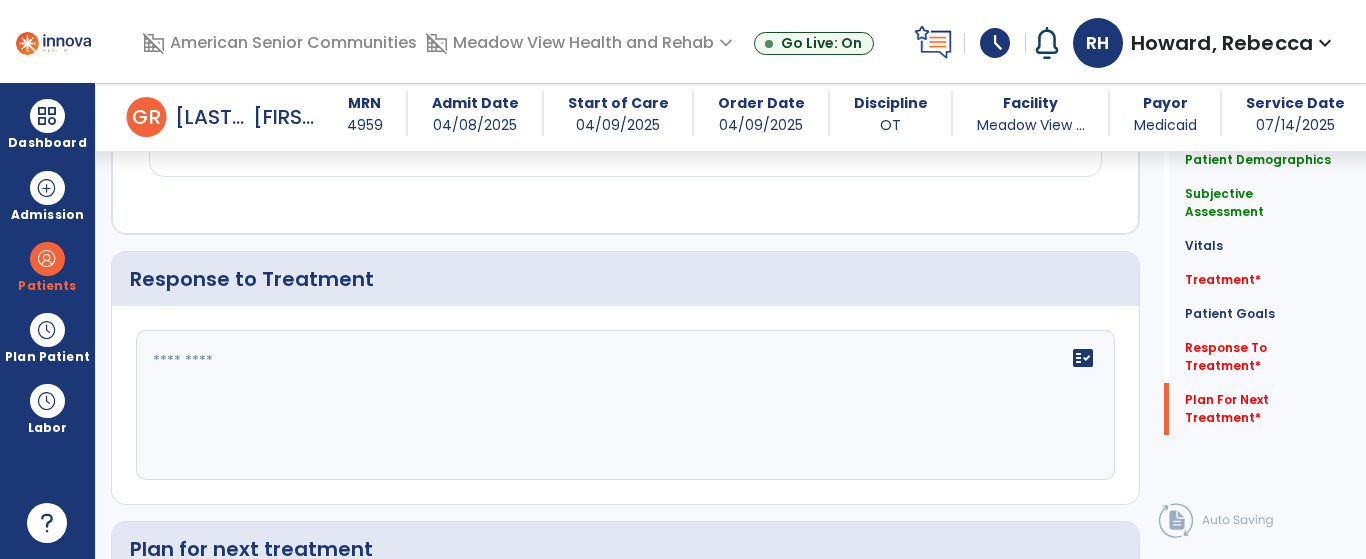 scroll, scrollTop: 2886, scrollLeft: 0, axis: vertical 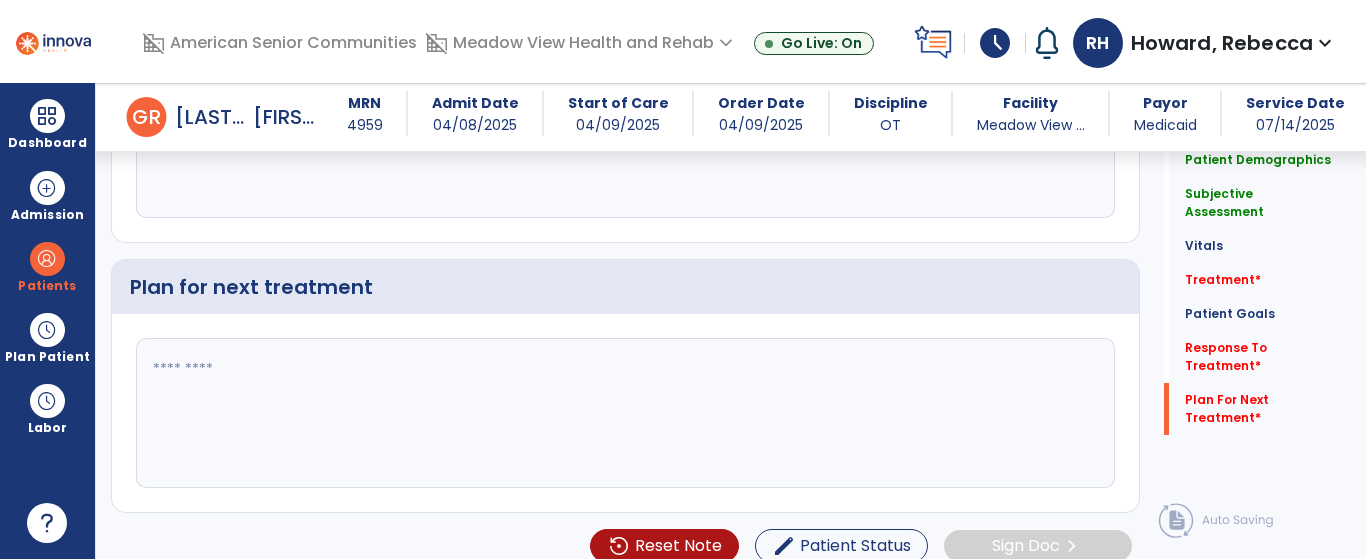 click 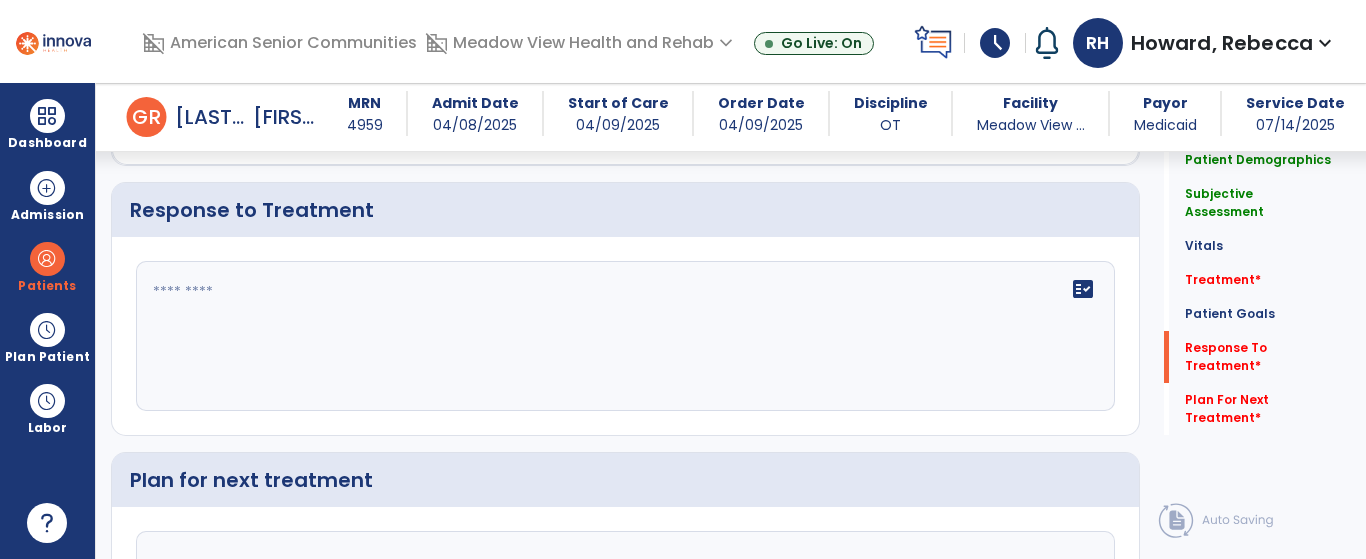 scroll, scrollTop: 2686, scrollLeft: 0, axis: vertical 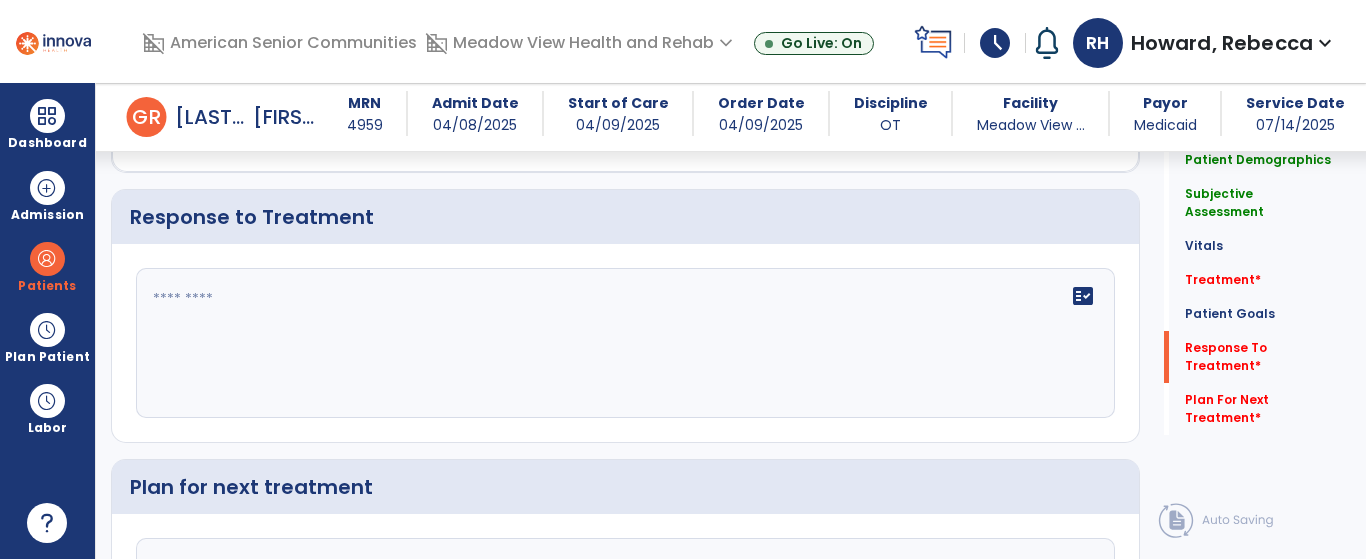 type on "**********" 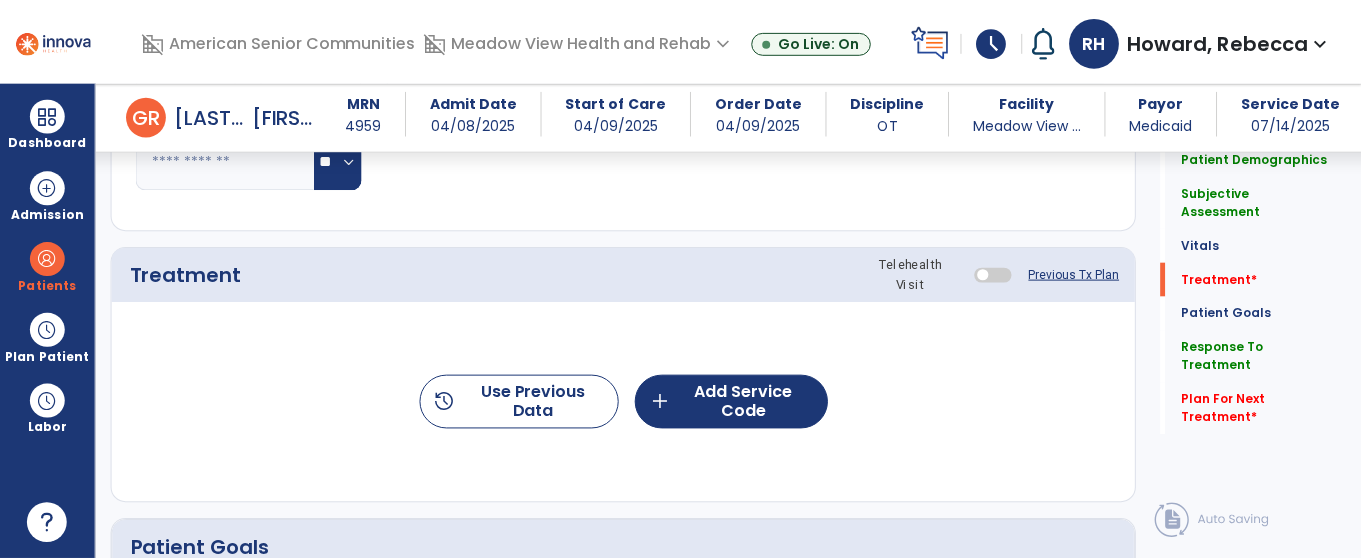 scroll, scrollTop: 886, scrollLeft: 0, axis: vertical 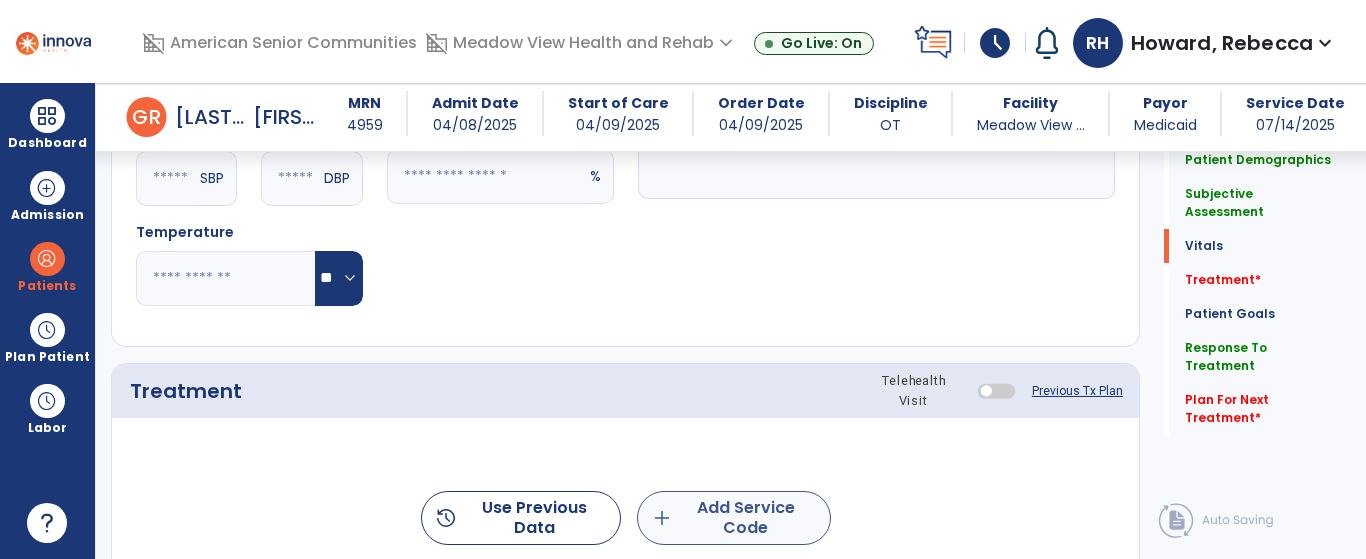 type on "****" 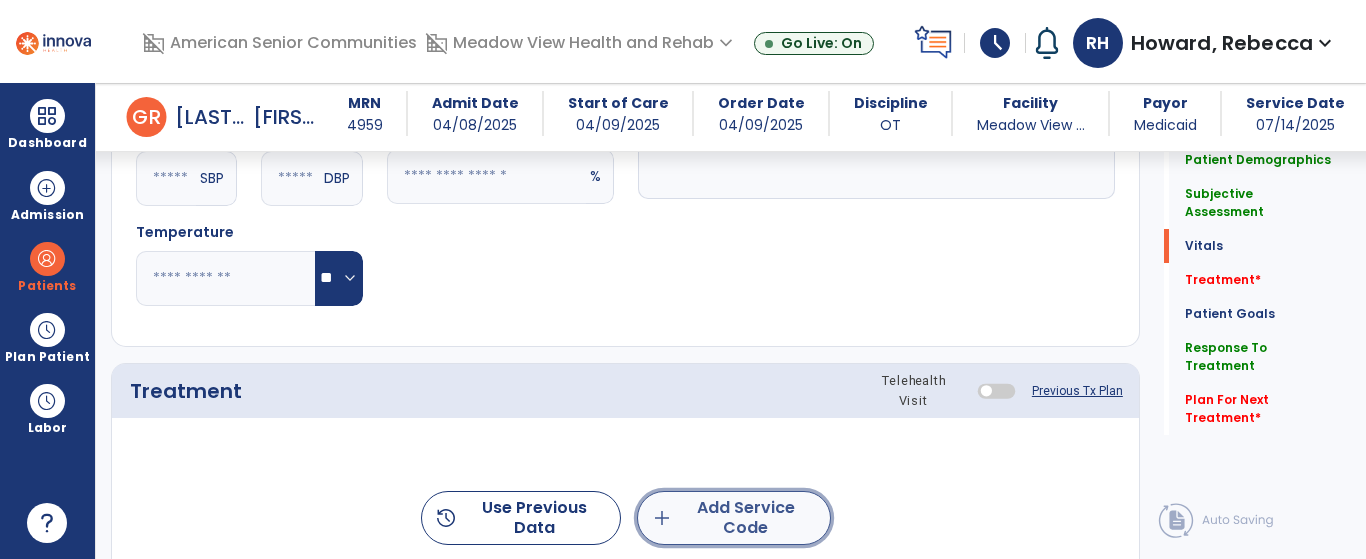 click on "add" 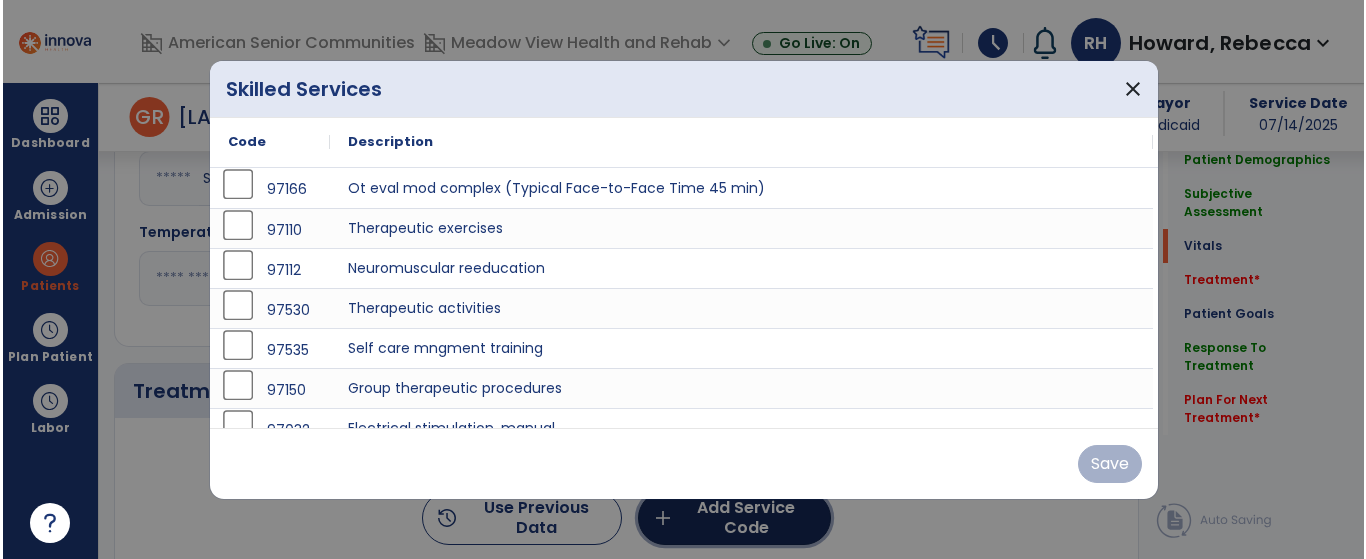 scroll, scrollTop: 886, scrollLeft: 0, axis: vertical 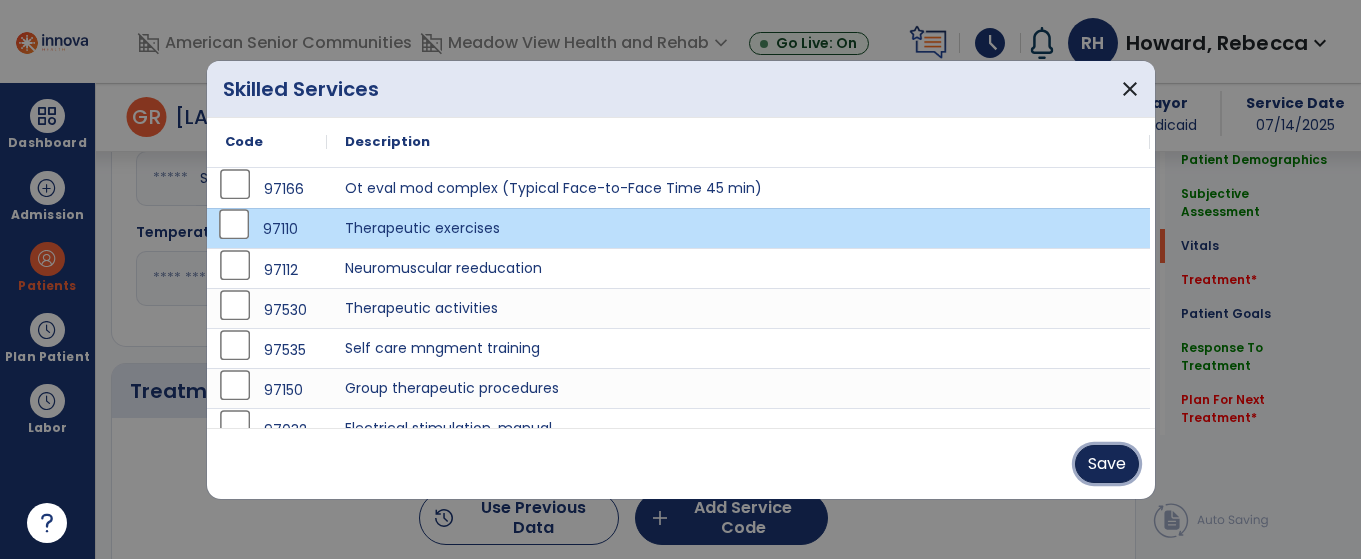 click on "Save" at bounding box center (1107, 464) 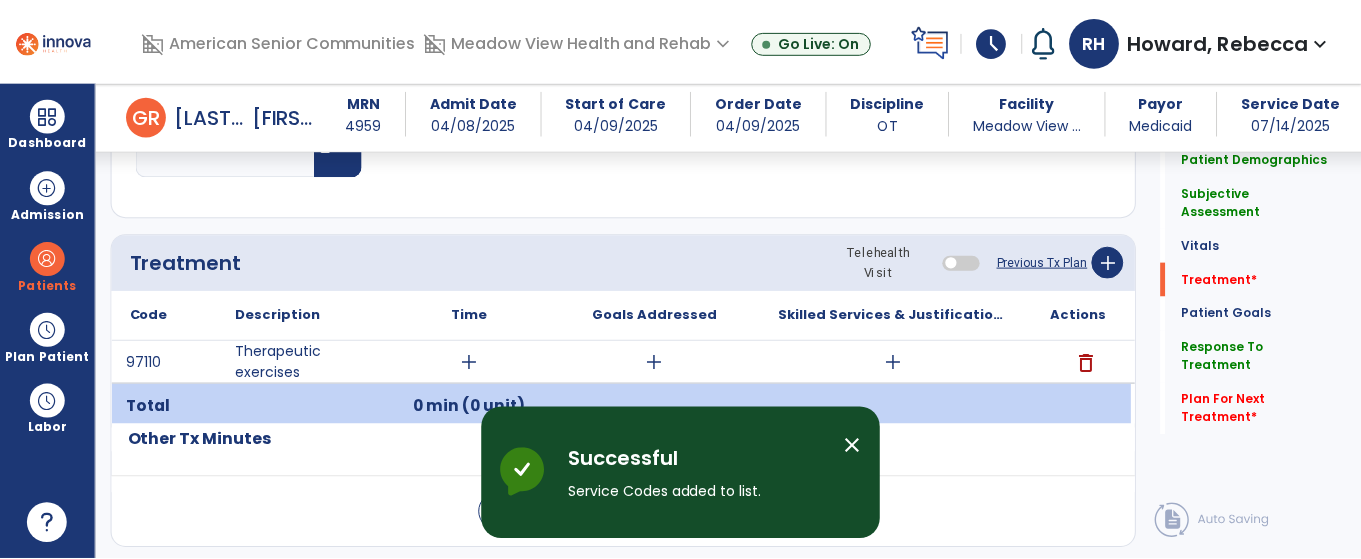 scroll, scrollTop: 1086, scrollLeft: 0, axis: vertical 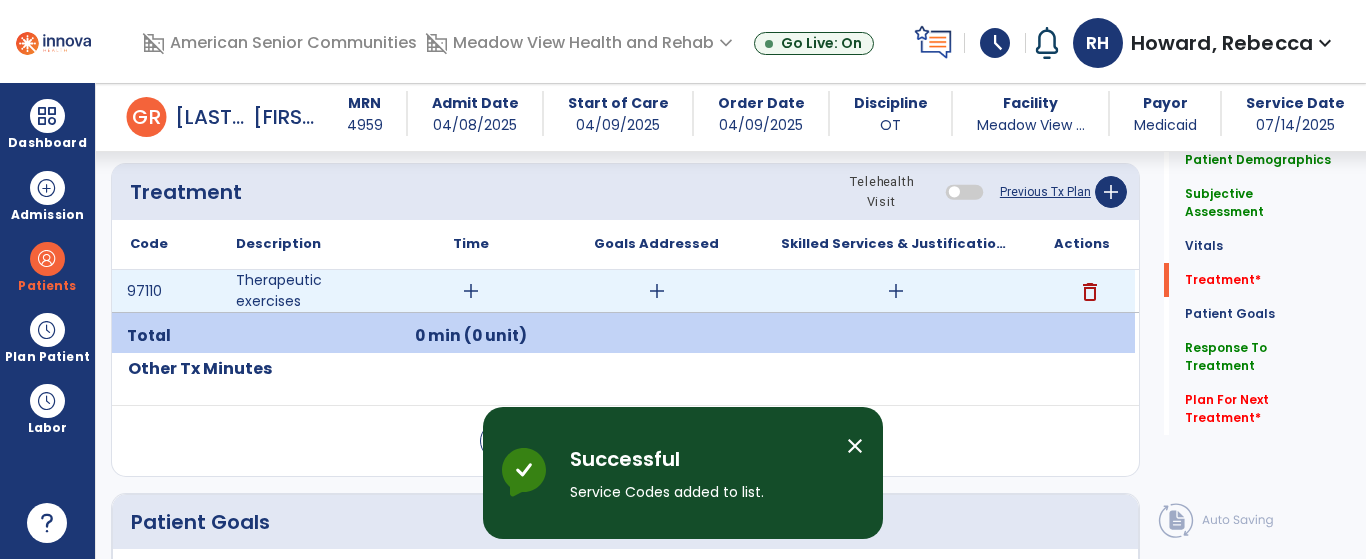 click on "add" at bounding box center (471, 291) 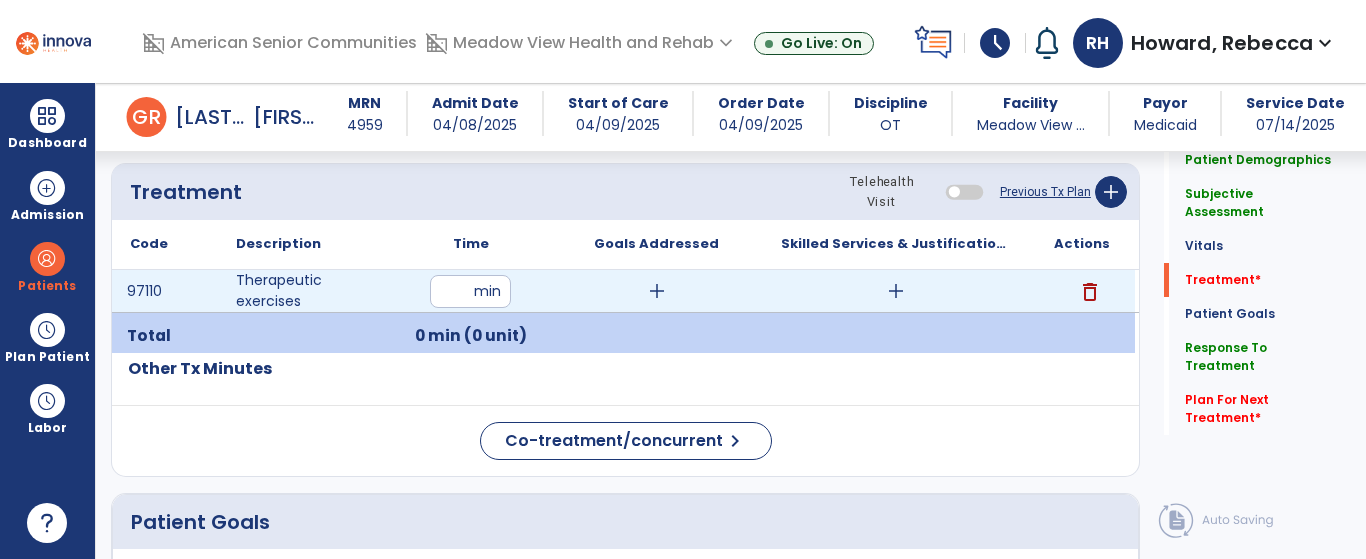 type on "**" 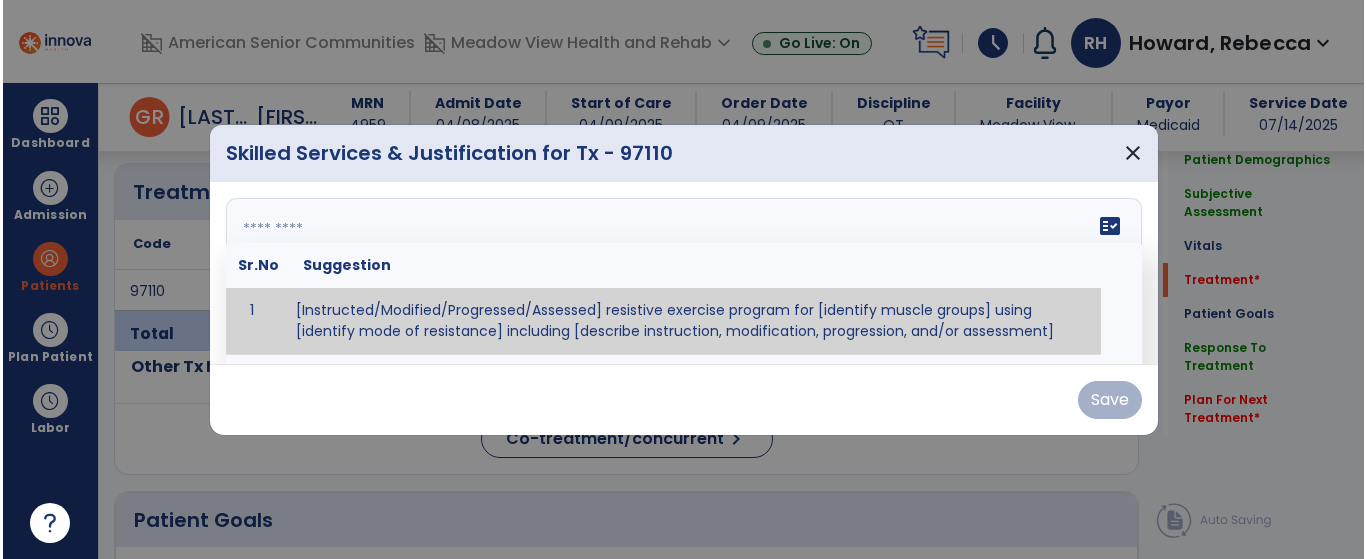 scroll, scrollTop: 1086, scrollLeft: 0, axis: vertical 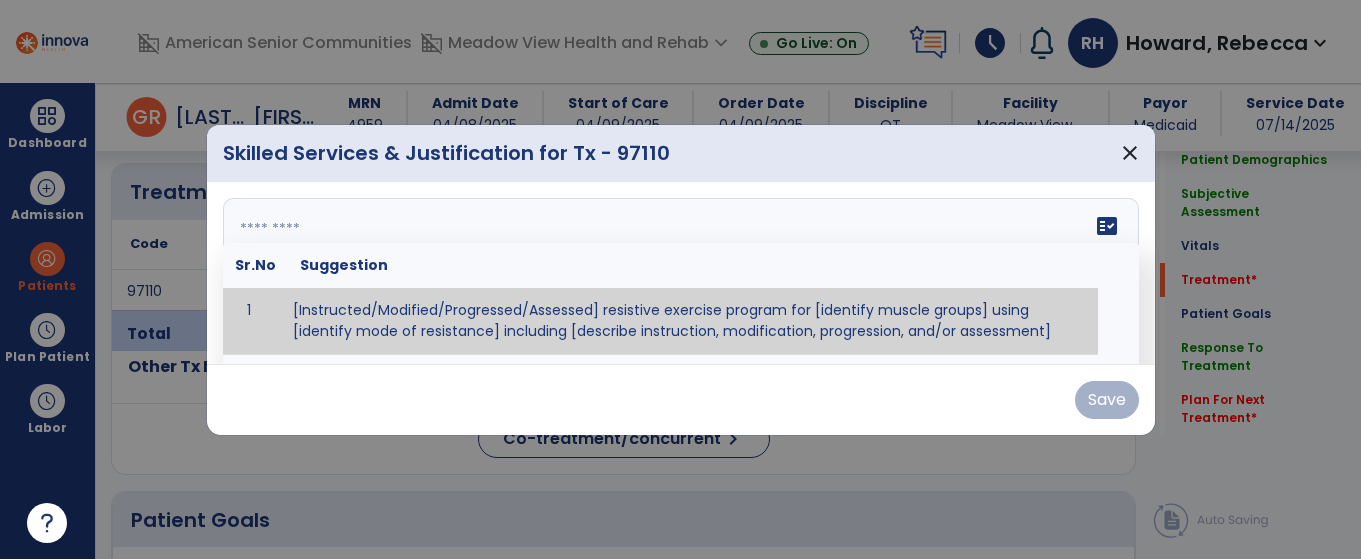 click on "fact_check  Sr.No Suggestion 1 [Instructed/Modified/Progressed/Assessed] resistive exercise program for [identify muscle groups] using [identify mode of resistance] including [describe instruction, modification, progression, and/or assessment] 2 [Instructed/Modified/Progressed/Assessed] aerobic exercise program using [identify equipment/mode] including [describe instruction, modification,progression, and/or assessment] 3 [Instructed/Modified/Progressed/Assessed] [PROM/A/AROM/AROM] program for [identify joint movements] using [contract-relax, over-pressure, inhibitory techniques, other] 4 [Assessed/Tested] aerobic capacity with administration of [aerobic capacity test]" at bounding box center [681, 273] 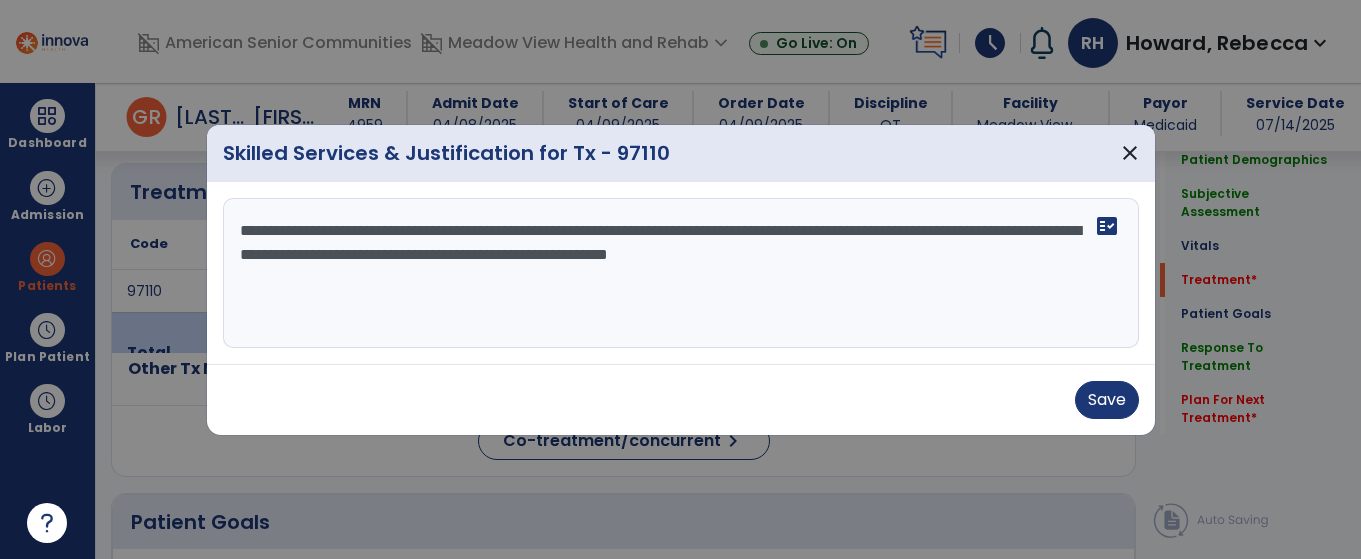 click on "**********" at bounding box center (681, 273) 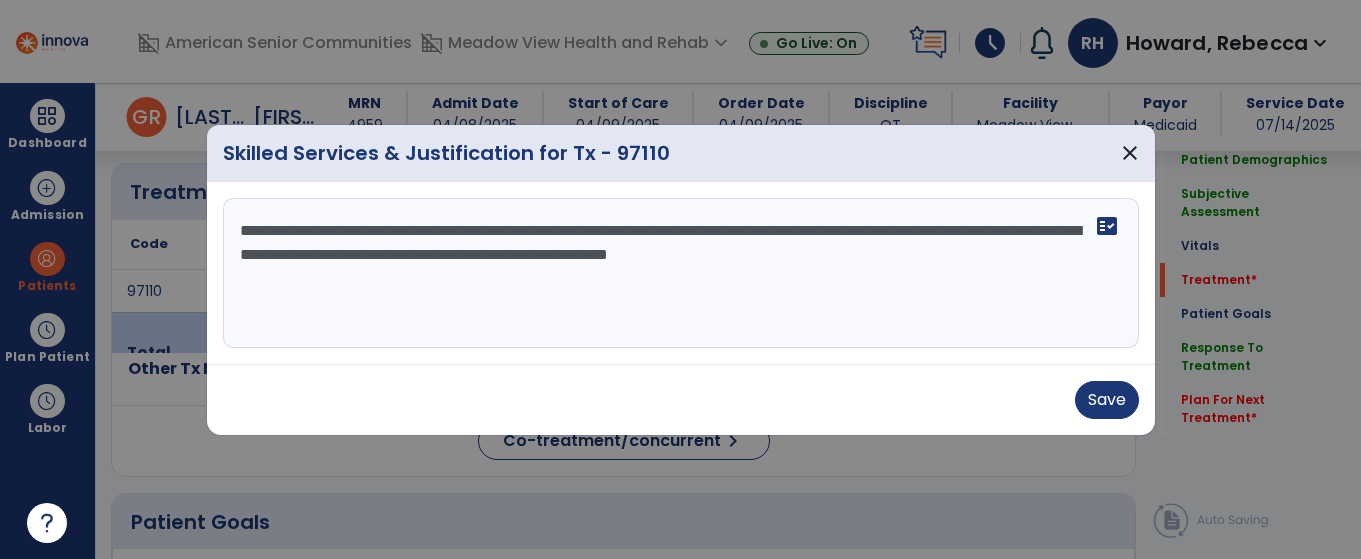 click on "**********" at bounding box center [681, 273] 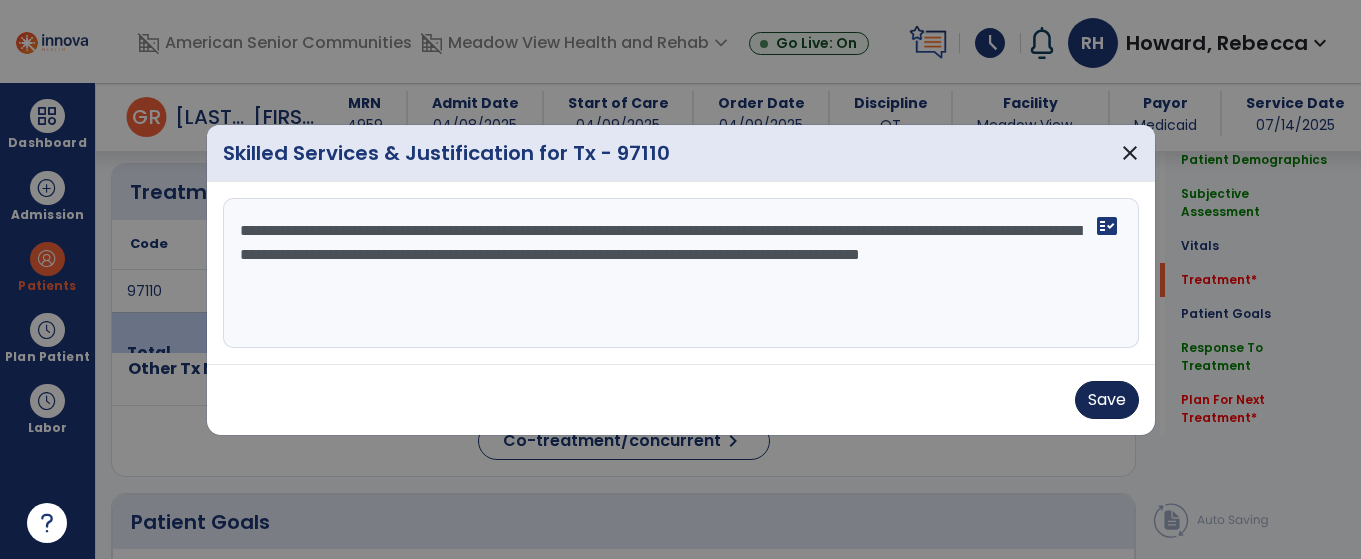 type on "**********" 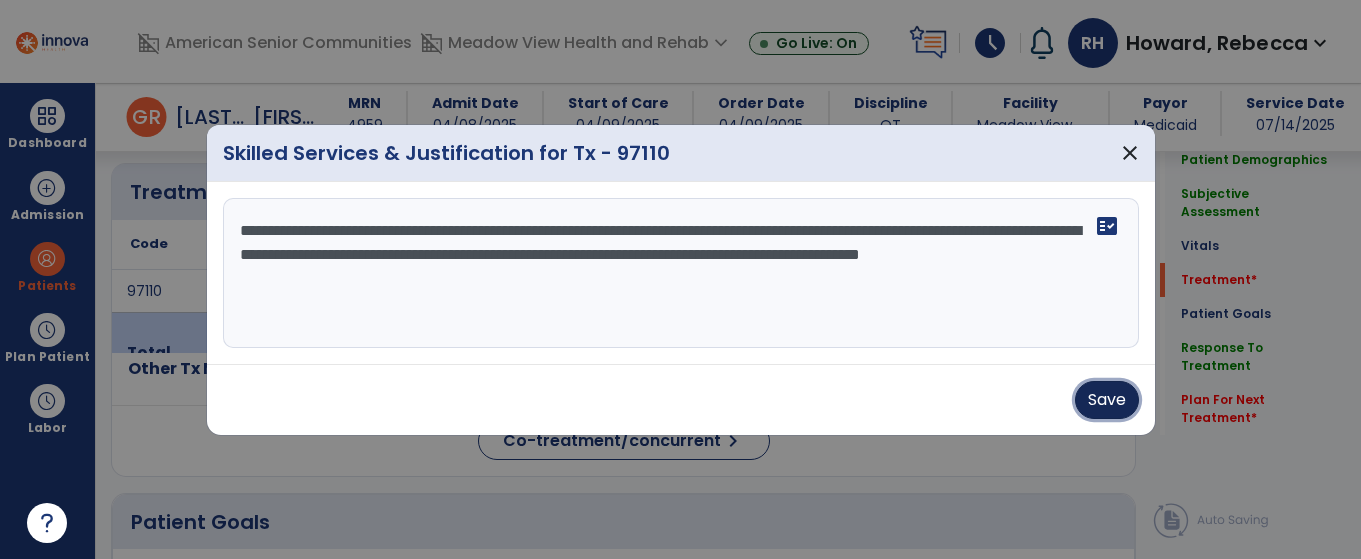 click on "Save" at bounding box center (1107, 400) 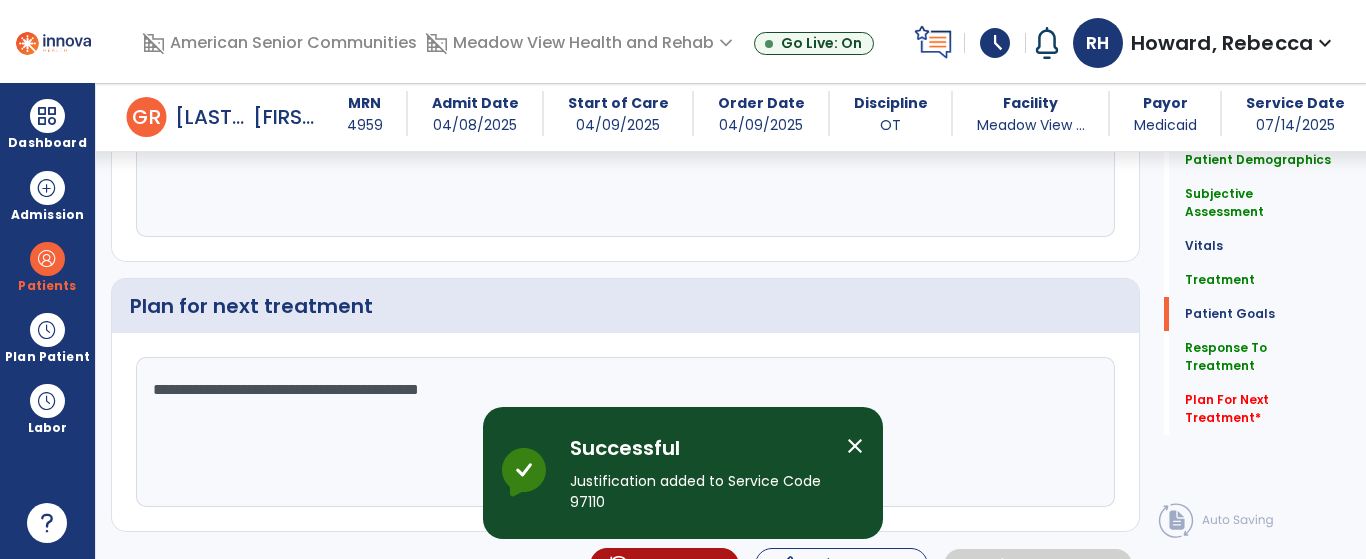 scroll, scrollTop: 2965, scrollLeft: 0, axis: vertical 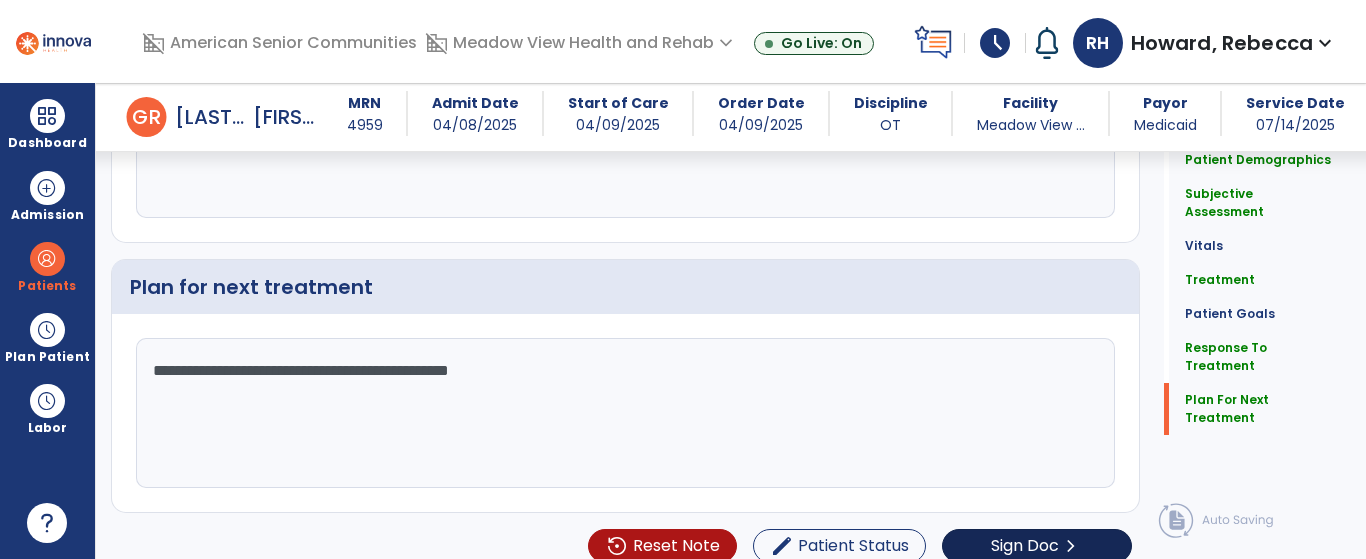 type on "**********" 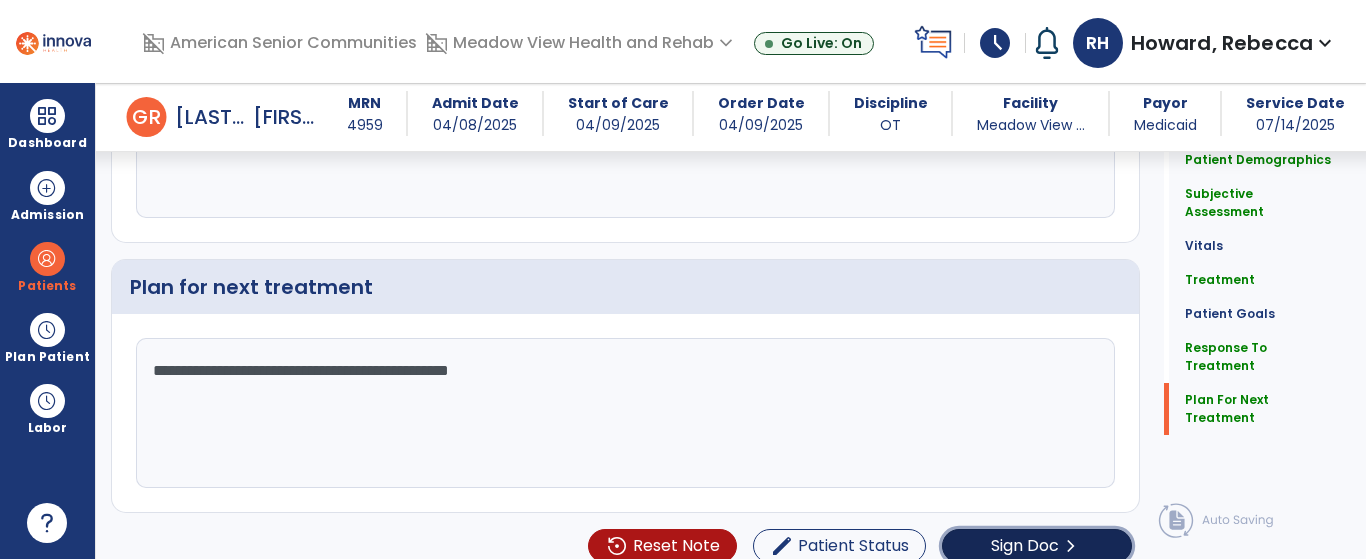 click on "Sign Doc  chevron_right" 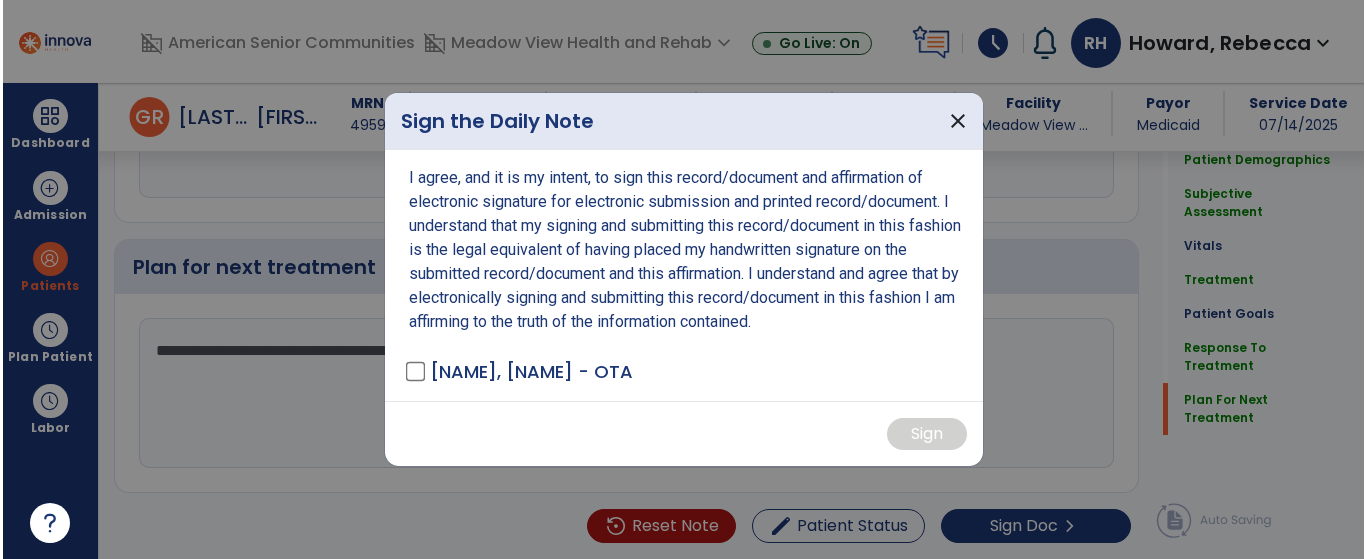 scroll, scrollTop: 2986, scrollLeft: 0, axis: vertical 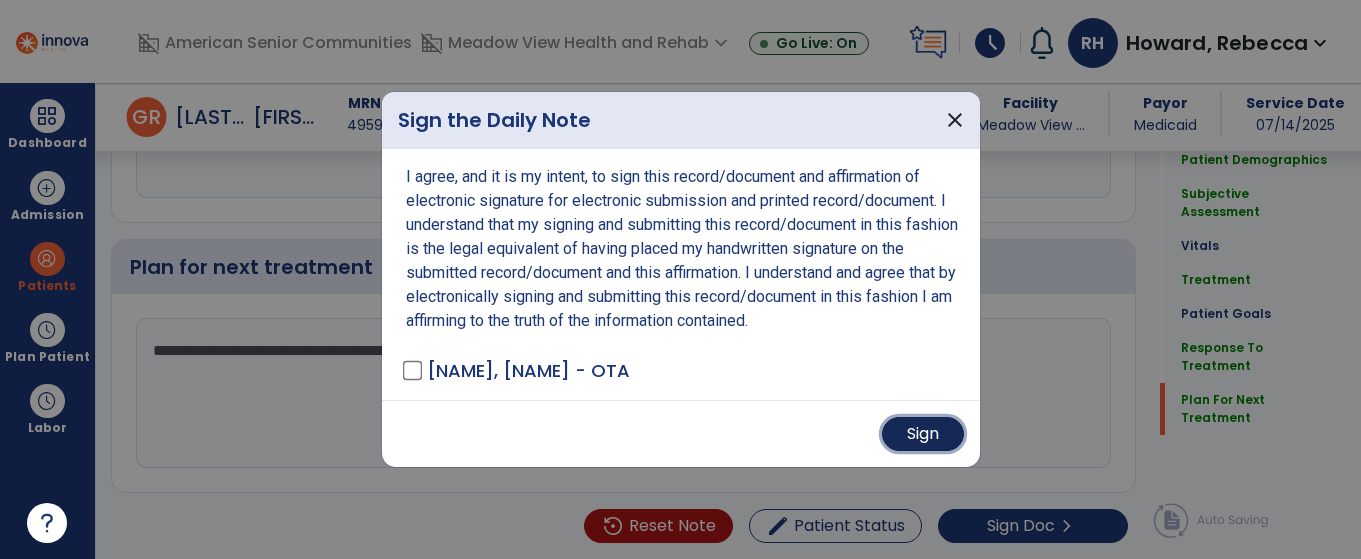 click on "Sign" at bounding box center (923, 434) 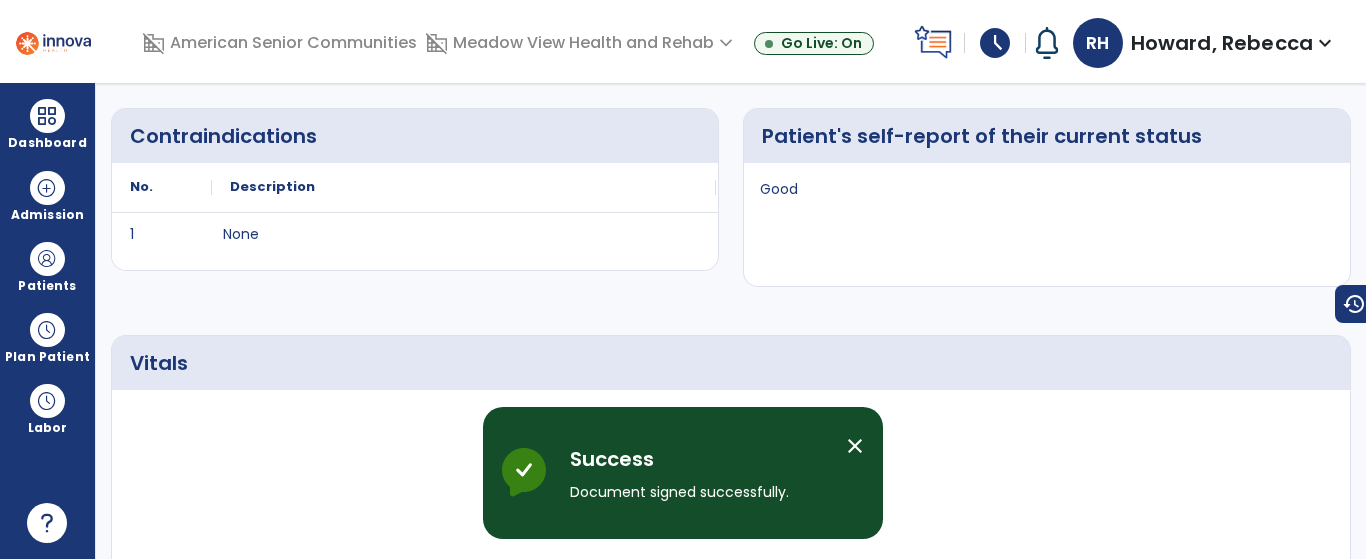 scroll, scrollTop: 0, scrollLeft: 0, axis: both 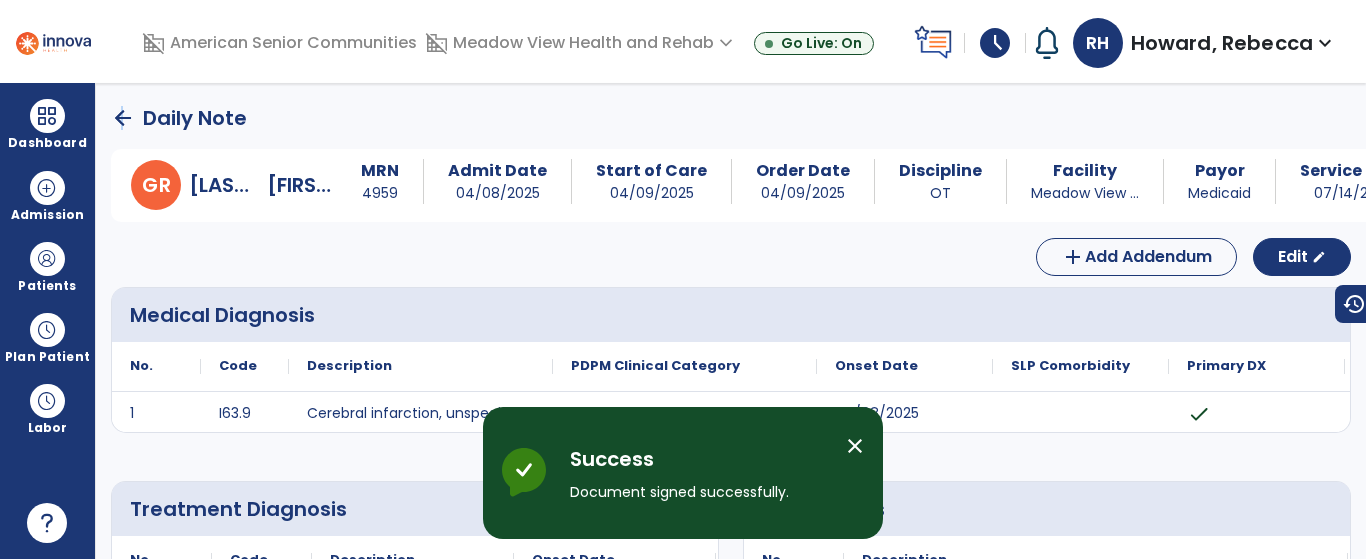 click on "arrow_back" 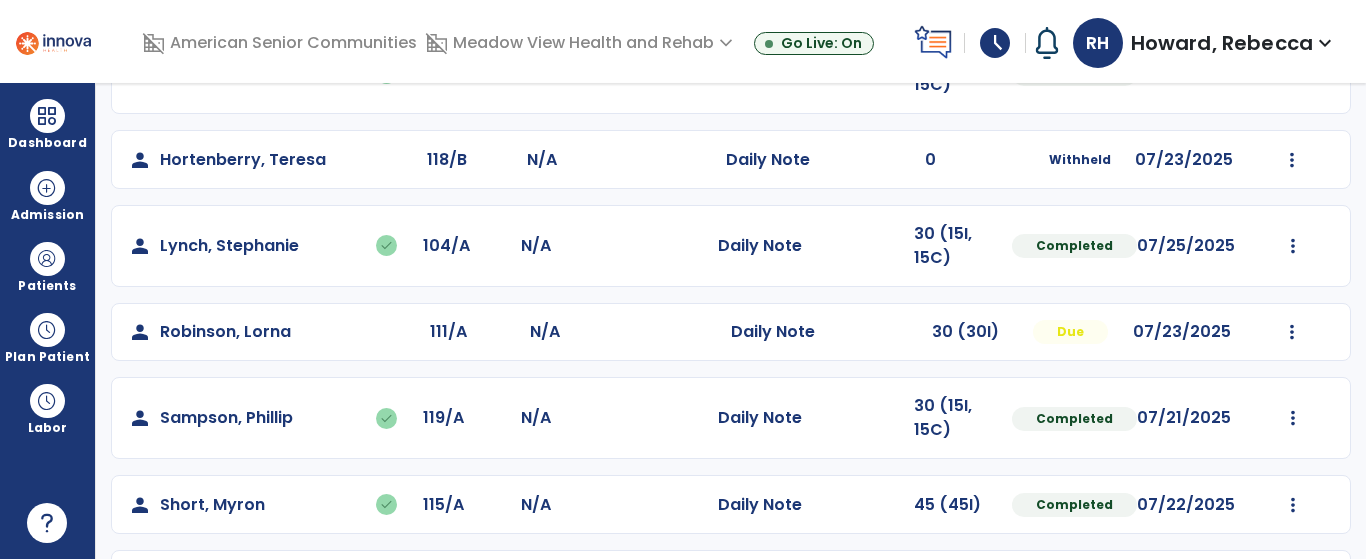 scroll, scrollTop: 304, scrollLeft: 0, axis: vertical 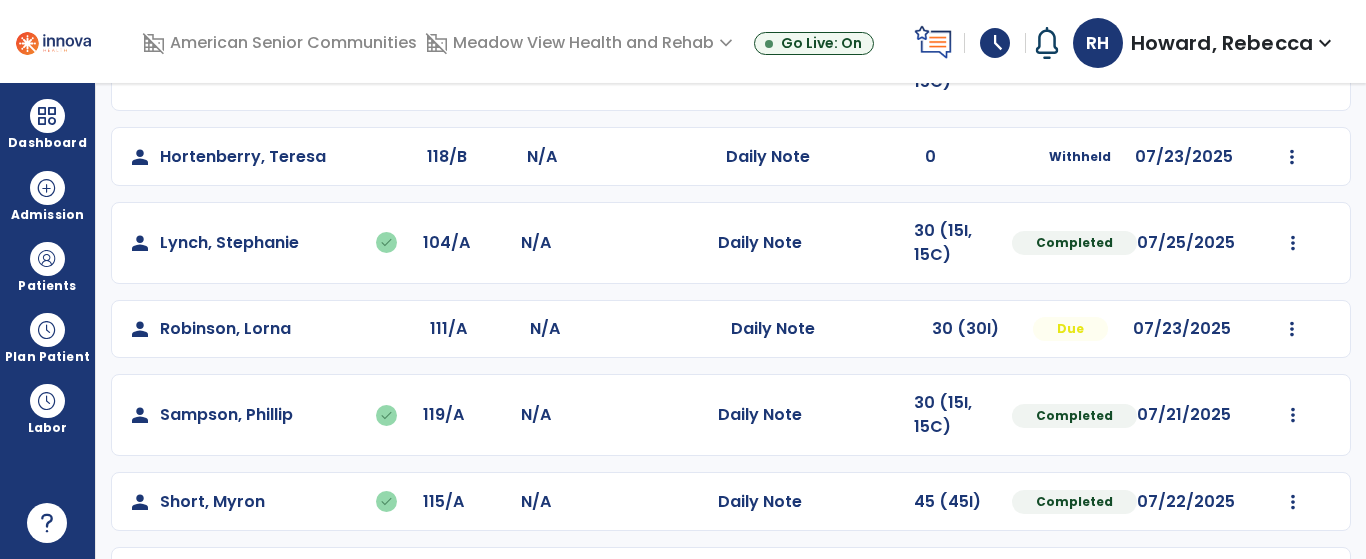 click at bounding box center (1293, -16) 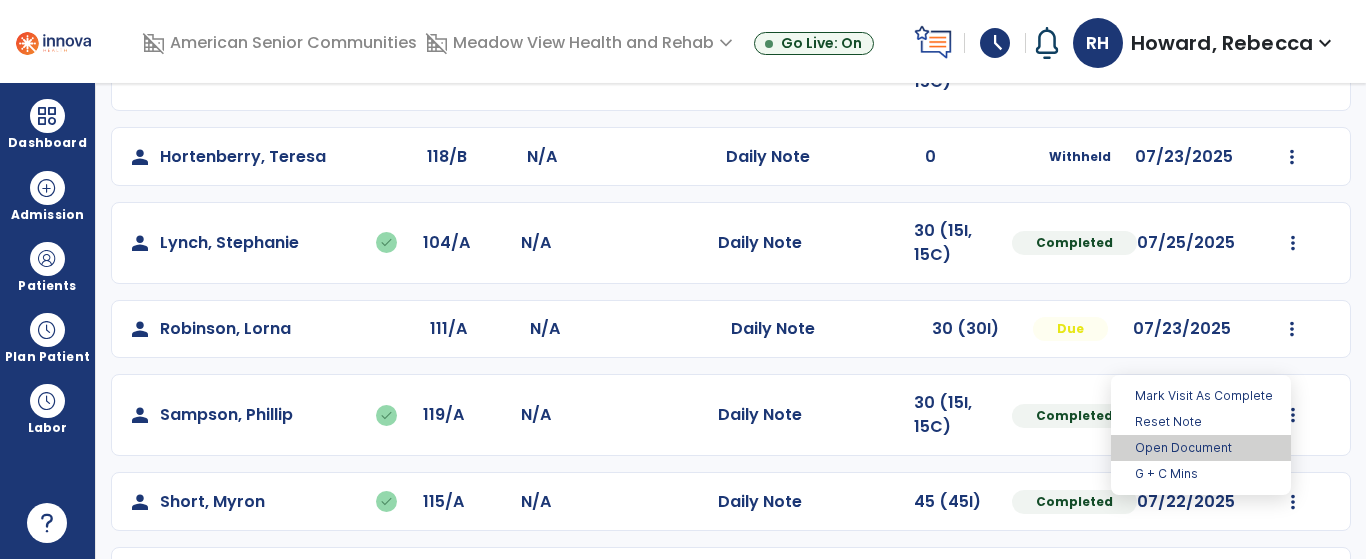 click on "Open Document" at bounding box center [1201, 448] 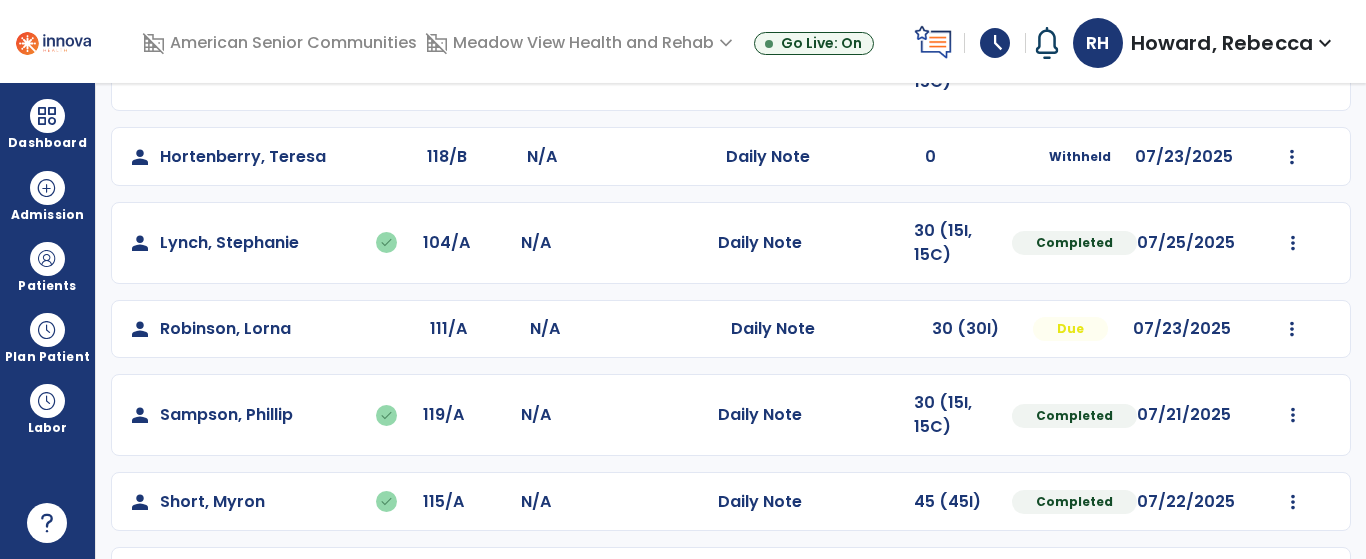 select on "*" 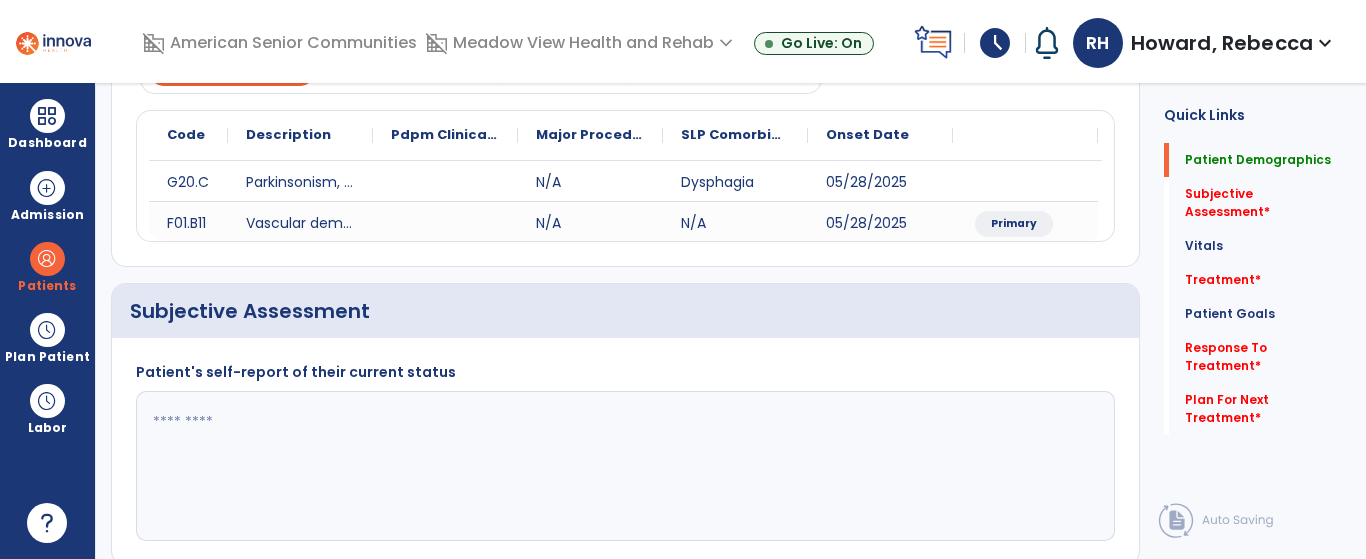 click 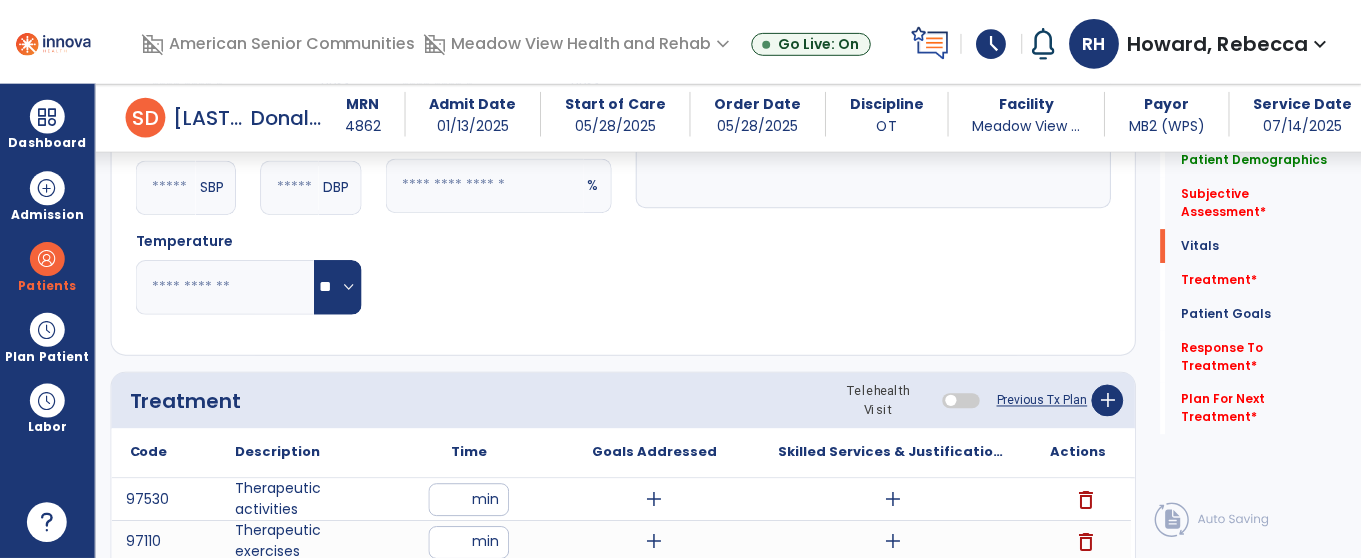 scroll, scrollTop: 1004, scrollLeft: 0, axis: vertical 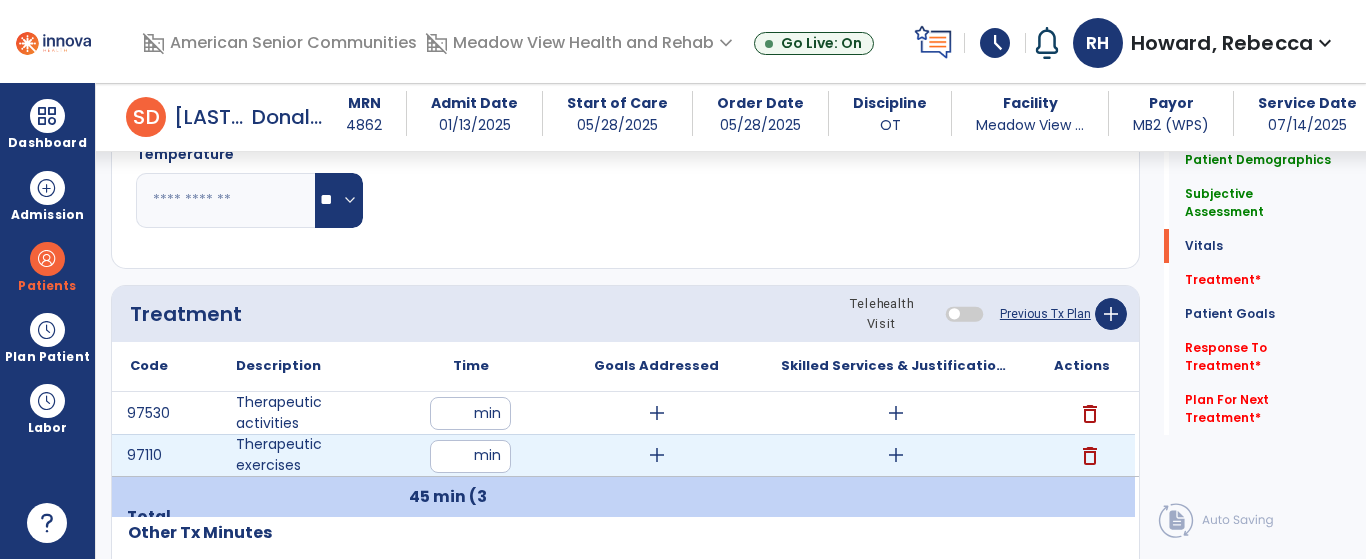 type on "****" 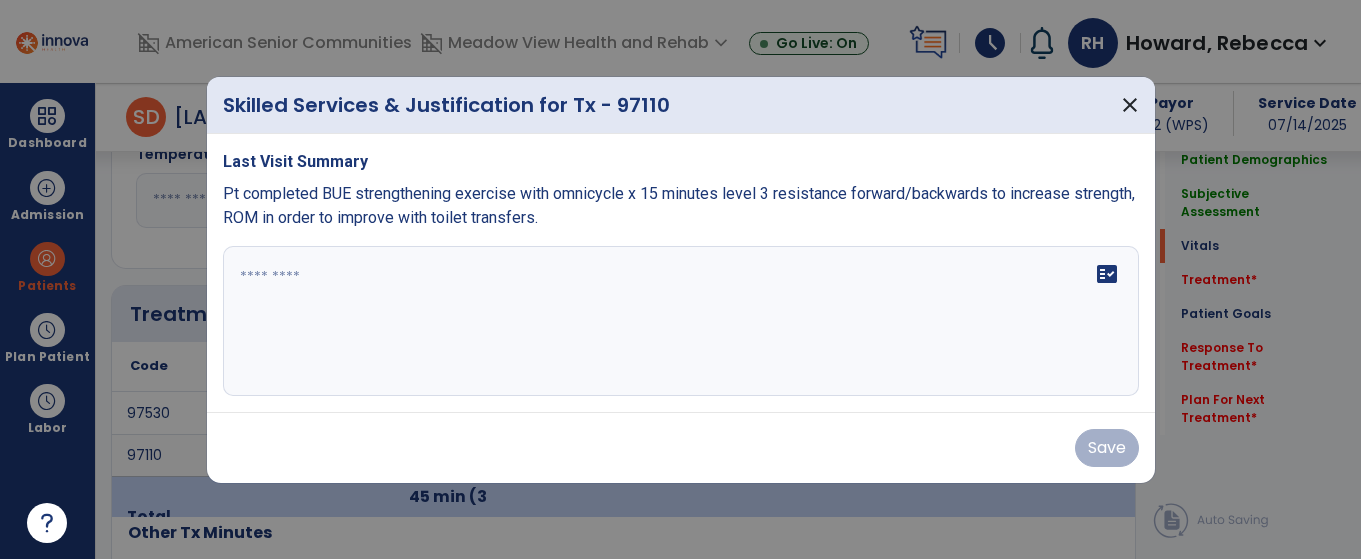 scroll, scrollTop: 1004, scrollLeft: 0, axis: vertical 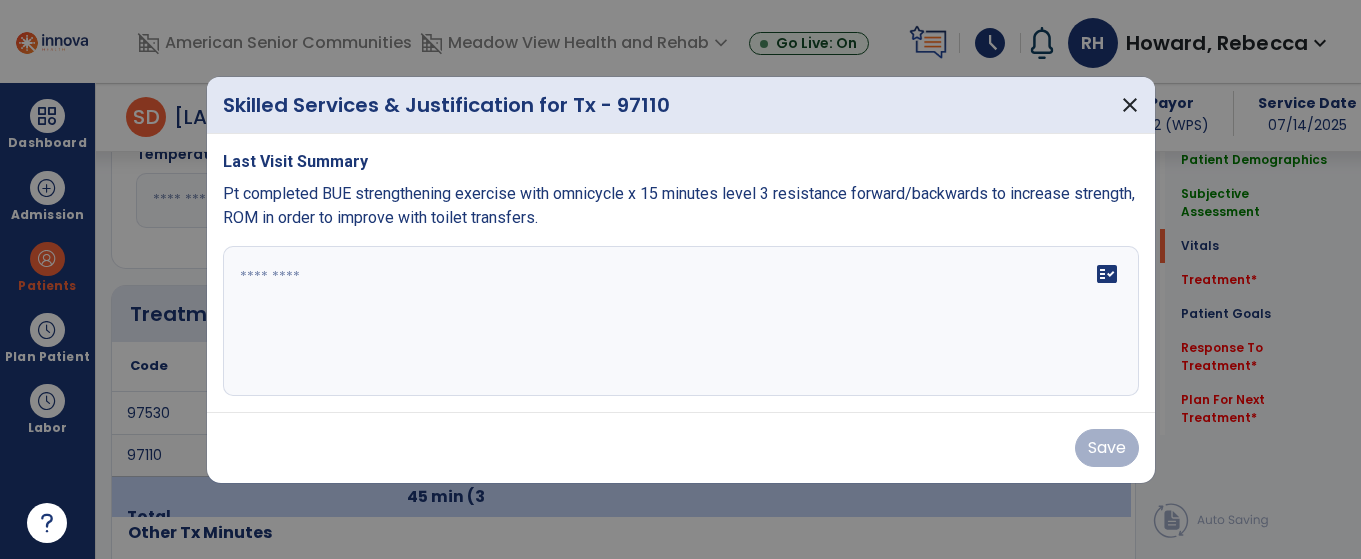 click at bounding box center [681, 321] 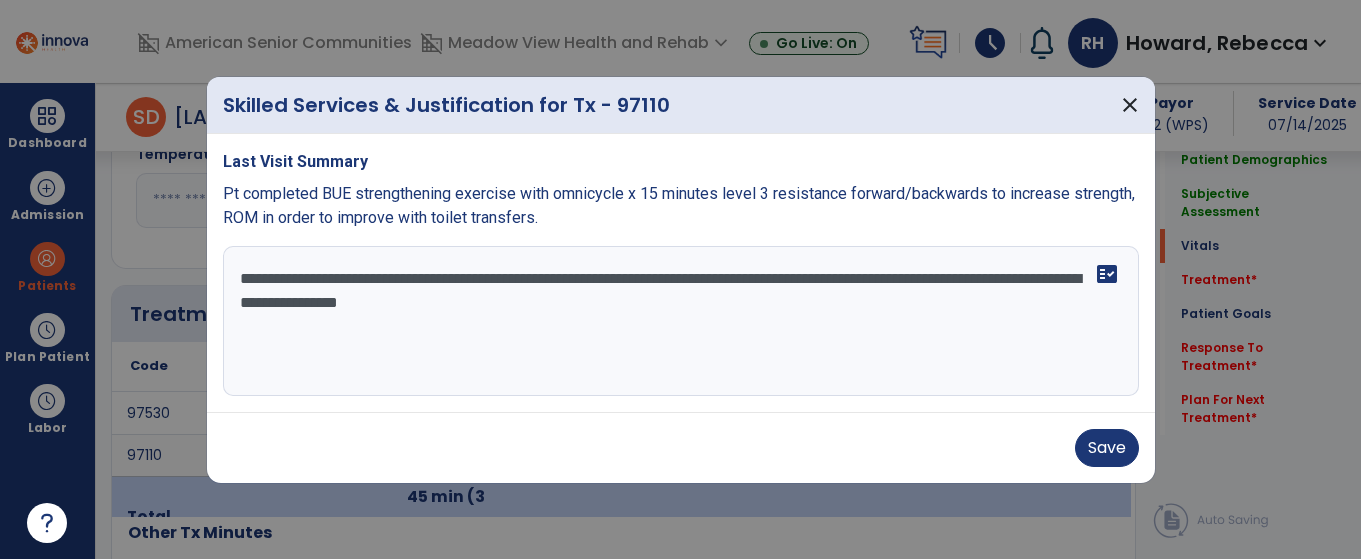 drag, startPoint x: 293, startPoint y: 278, endPoint x: 686, endPoint y: 323, distance: 395.56793 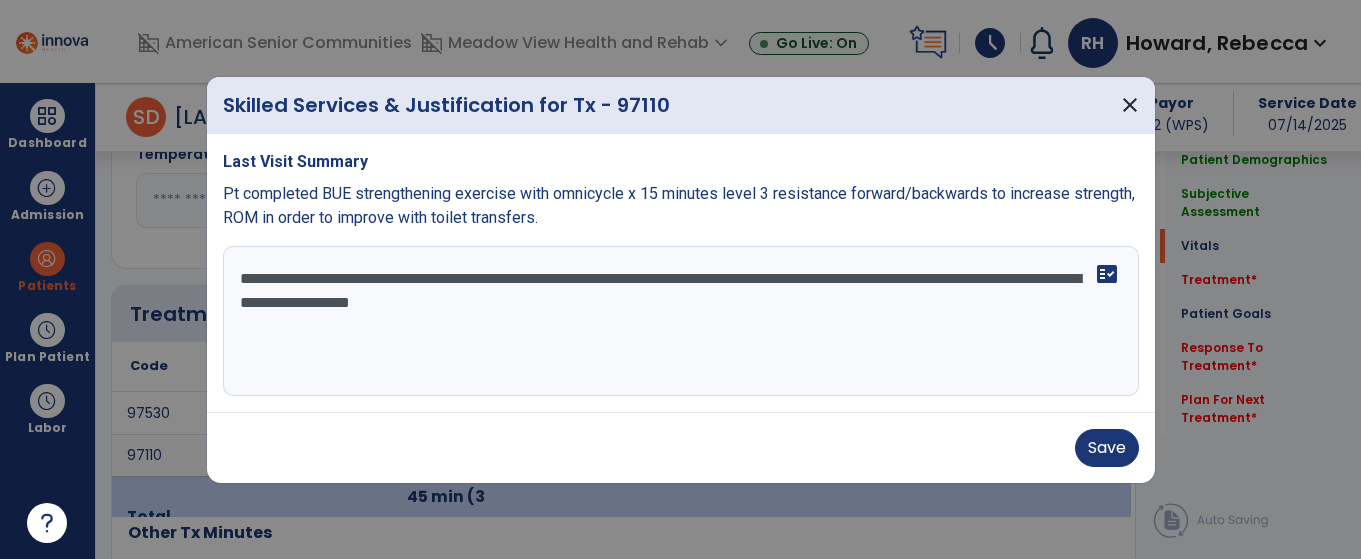 click on "**********" at bounding box center [681, 321] 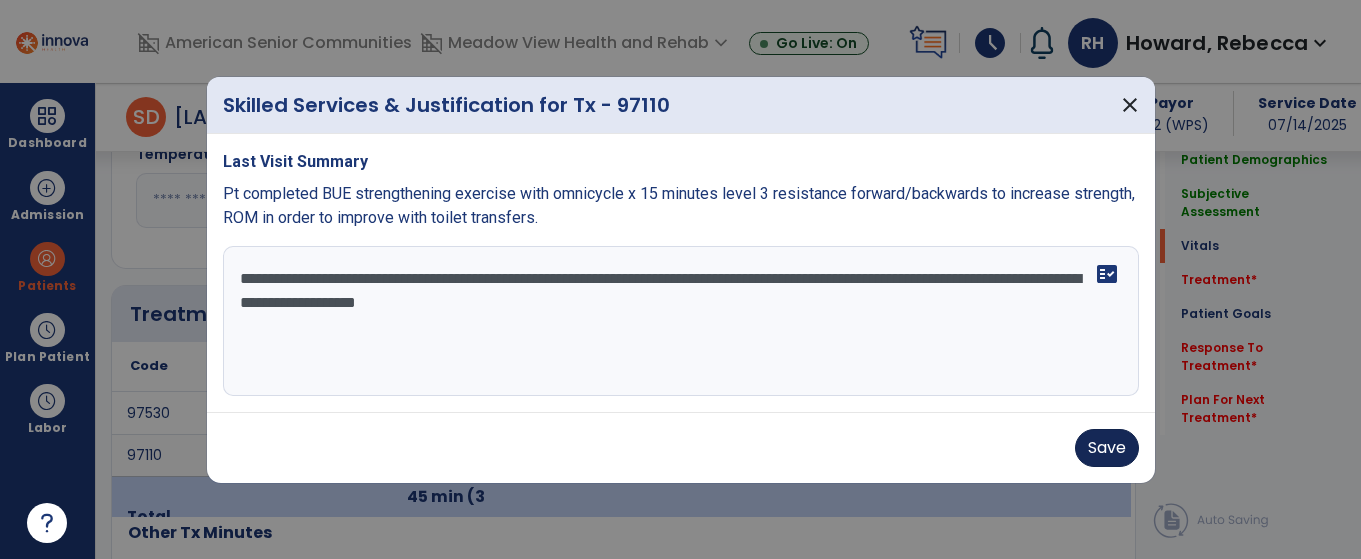 type on "**********" 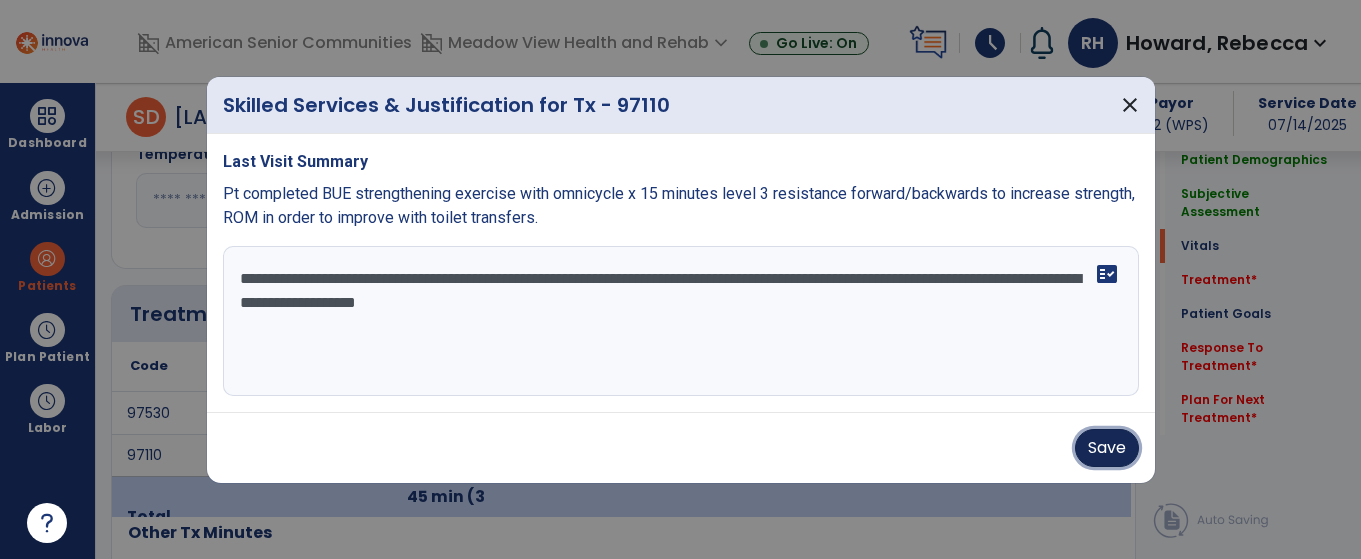 click on "Save" at bounding box center [1107, 448] 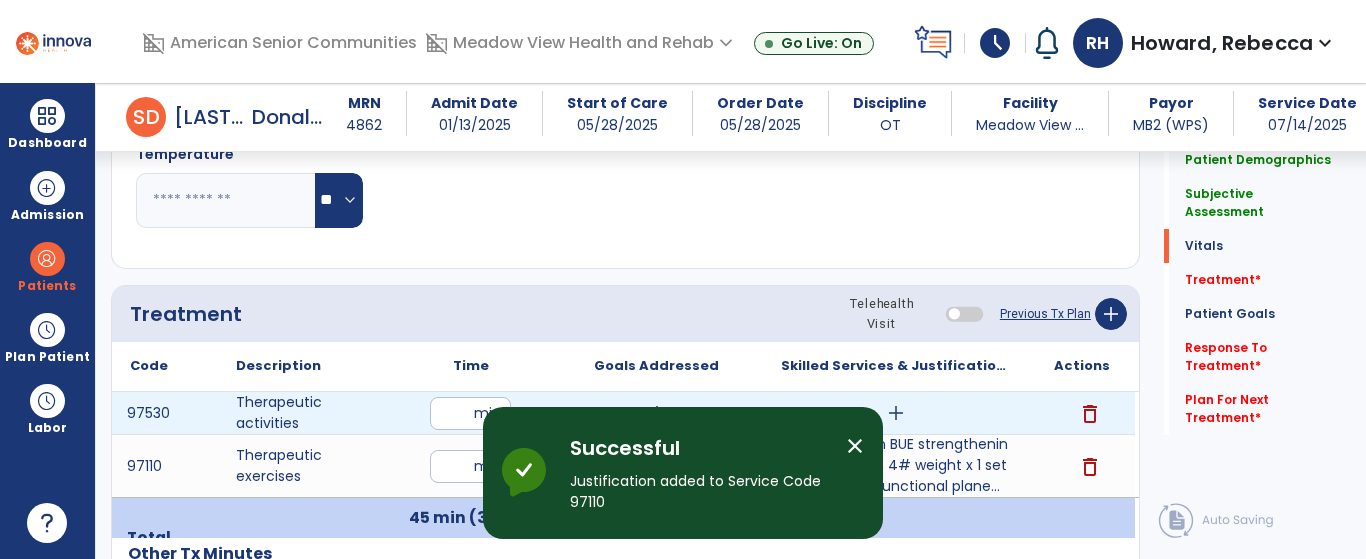 click on "add" at bounding box center (896, 413) 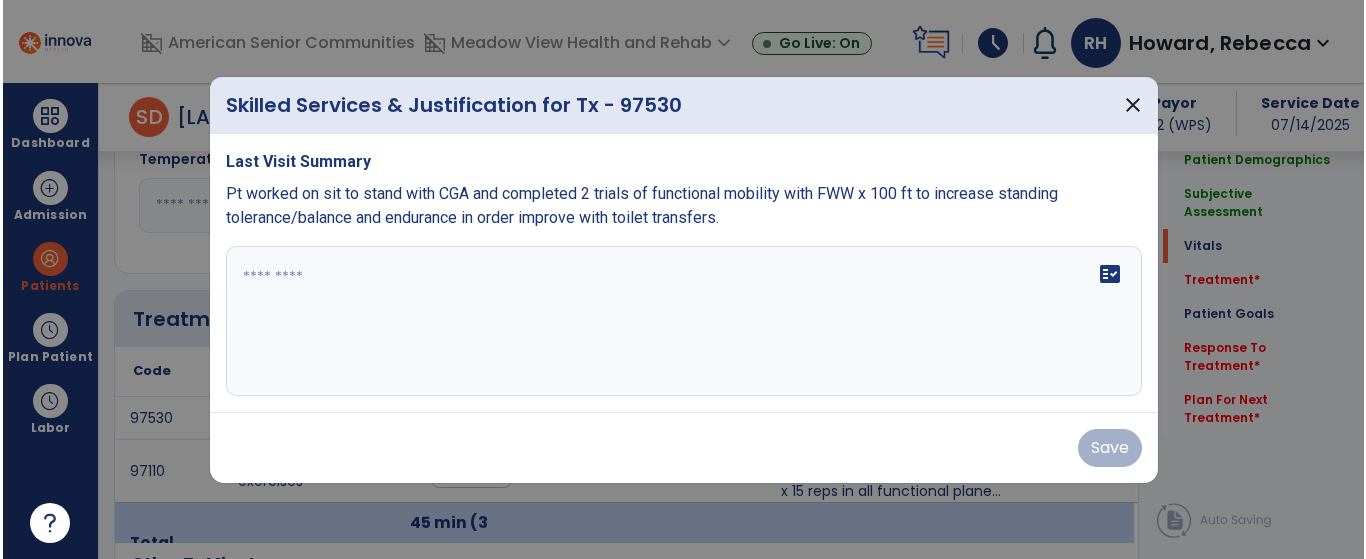 scroll, scrollTop: 1004, scrollLeft: 0, axis: vertical 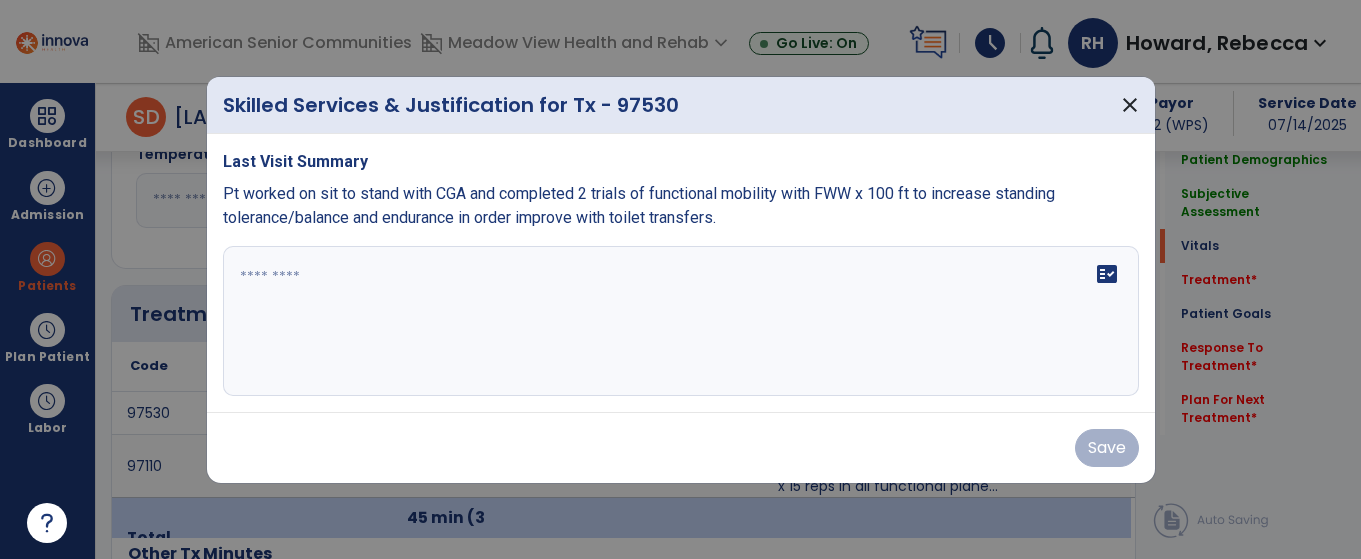 click on "fact_check" at bounding box center (681, 321) 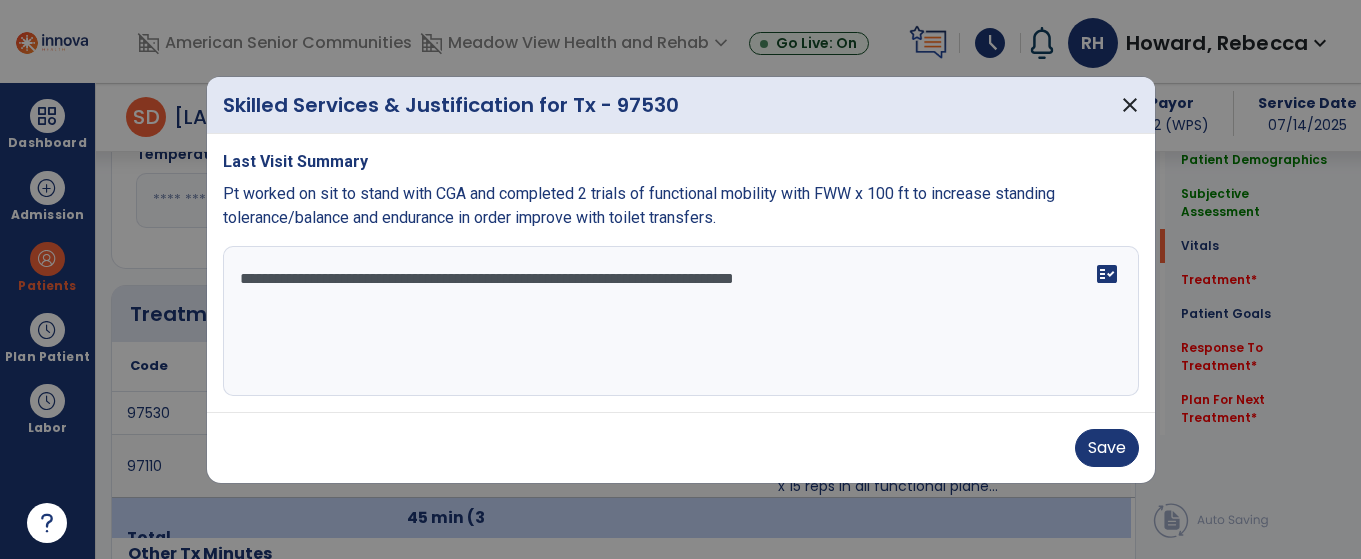 click on "**********" at bounding box center (681, 321) 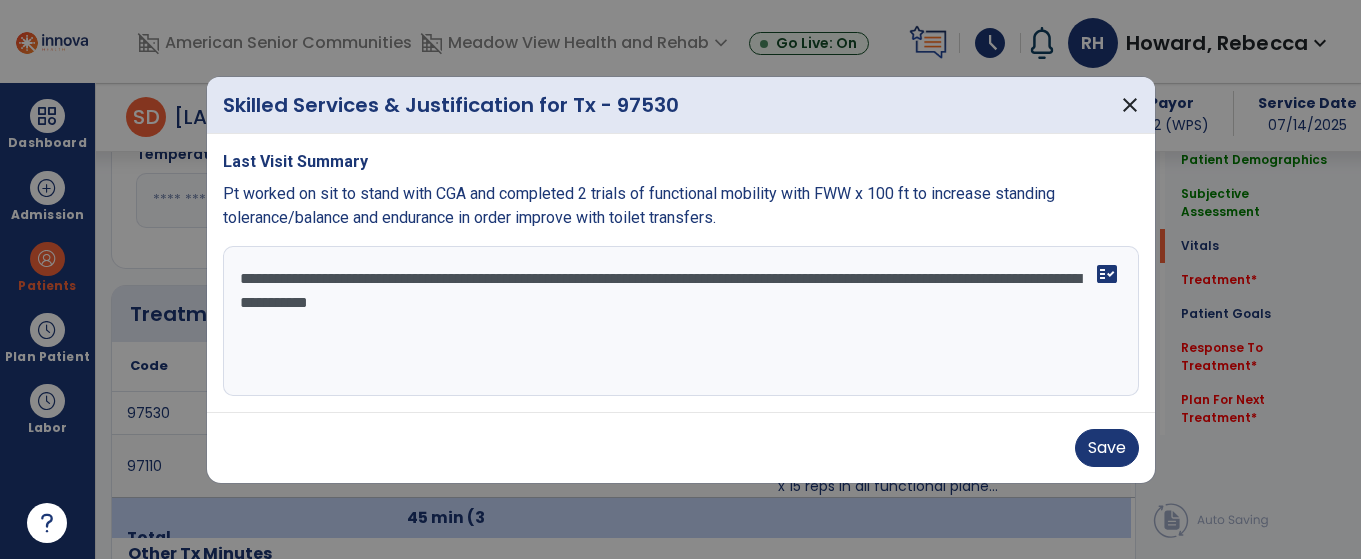 click on "**********" at bounding box center (681, 321) 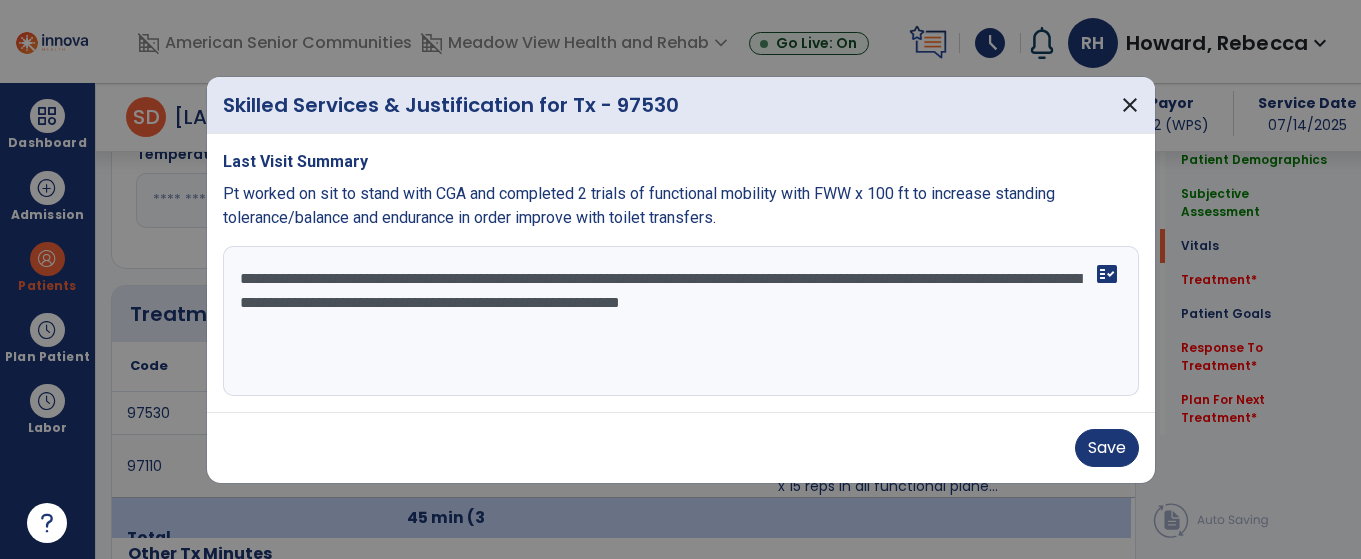 click on "**********" at bounding box center (681, 321) 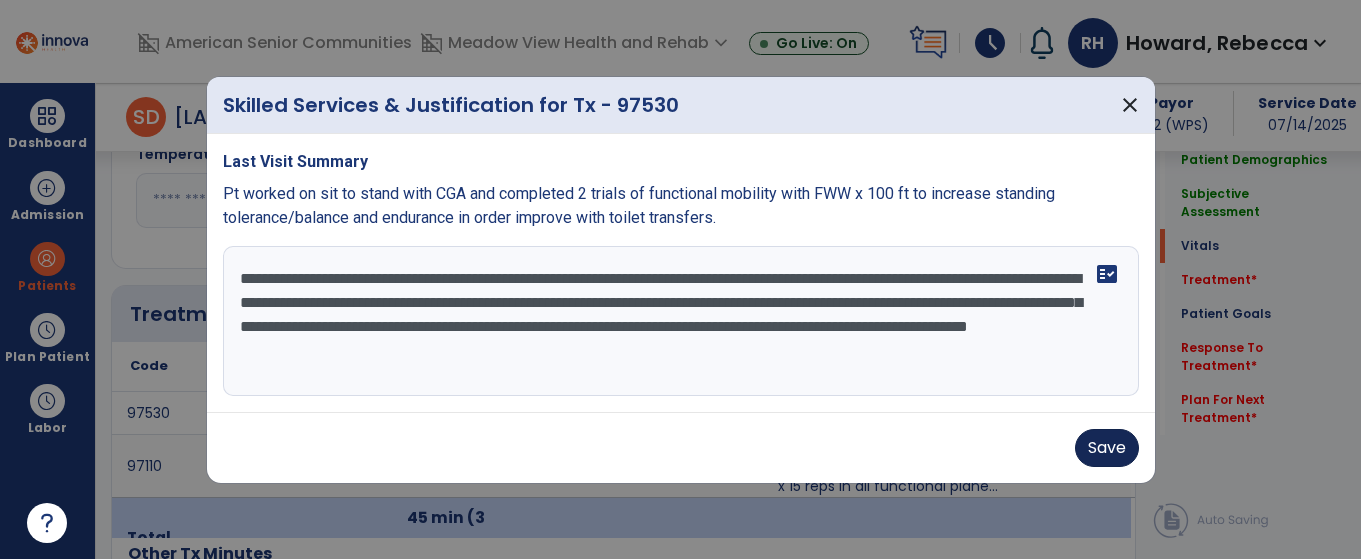 type on "**********" 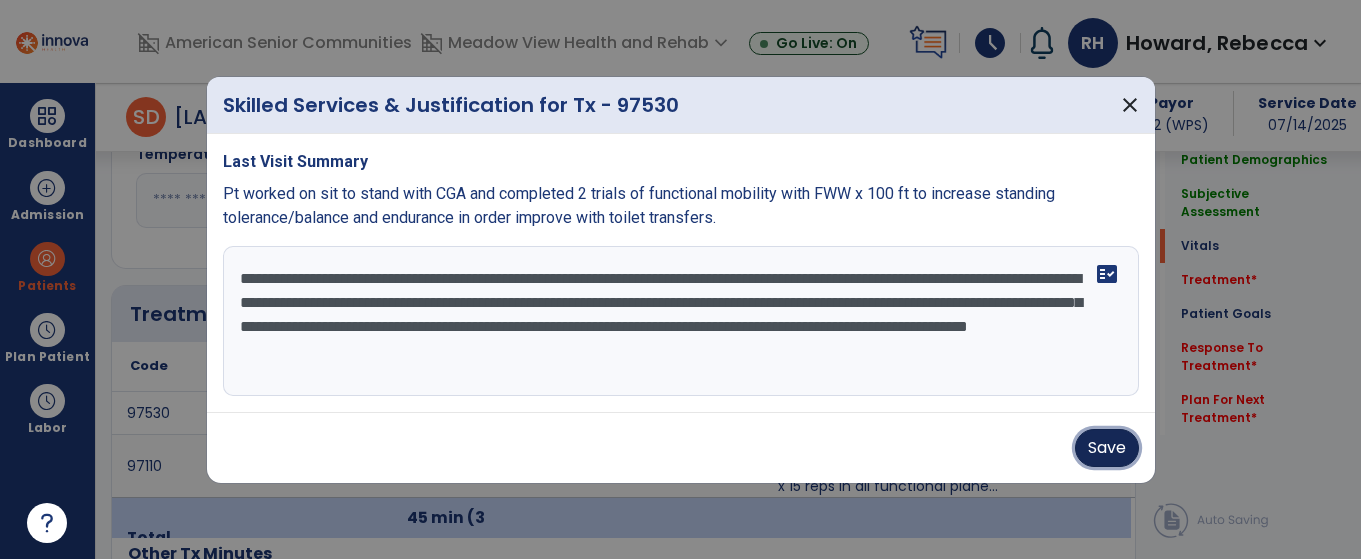 click on "Save" at bounding box center [1107, 448] 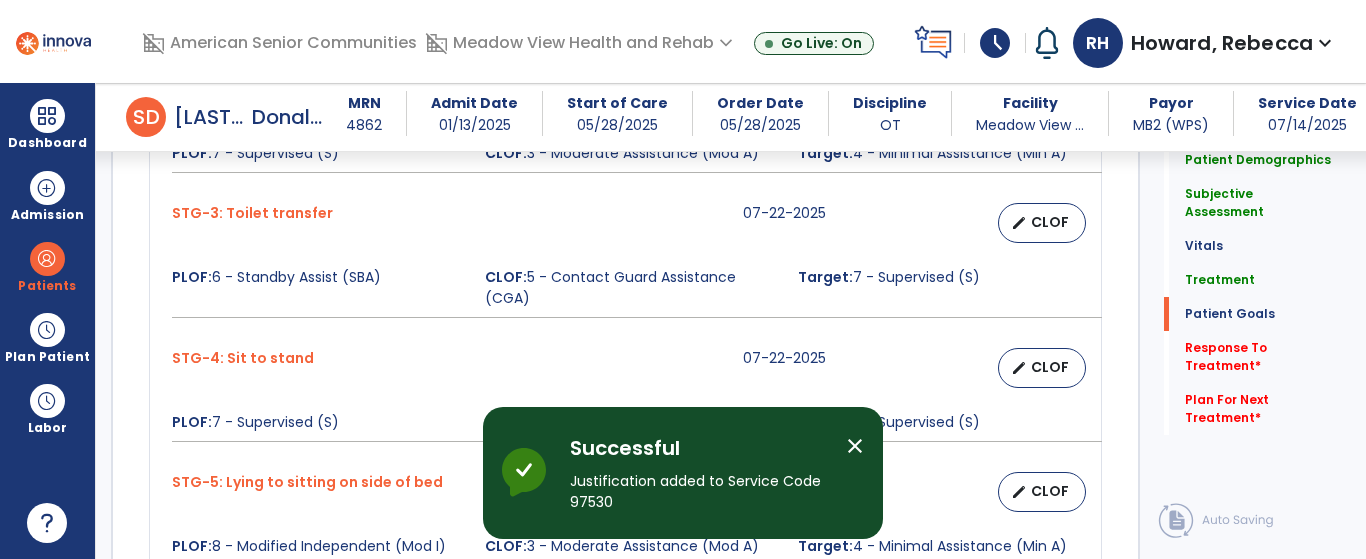 scroll, scrollTop: 2604, scrollLeft: 0, axis: vertical 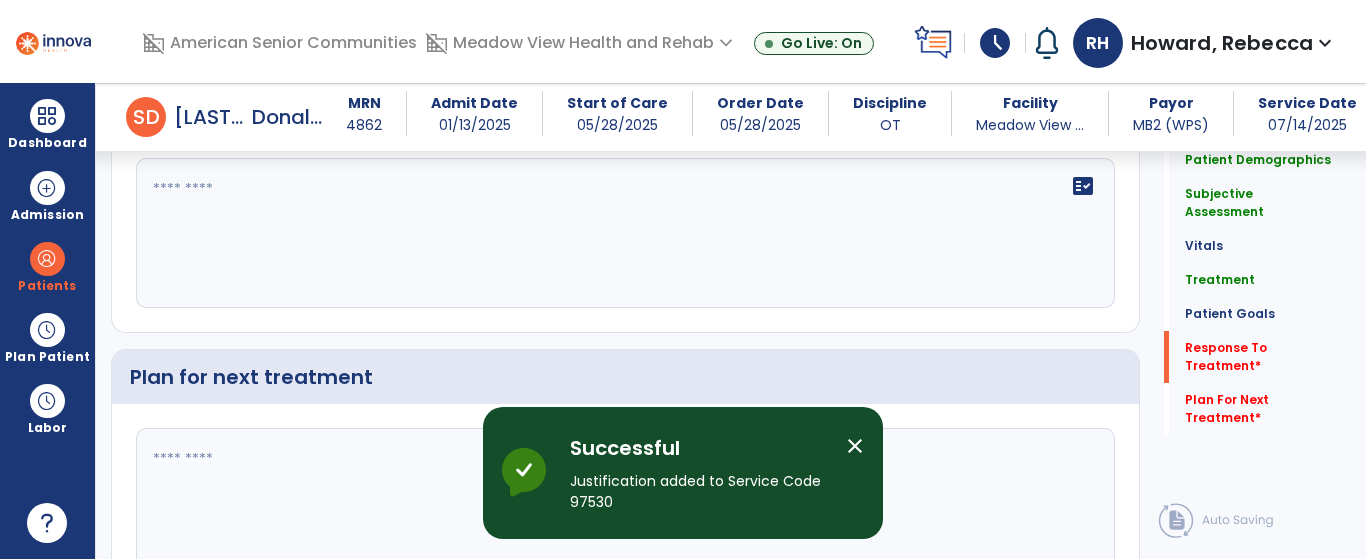 click on "fact_check" 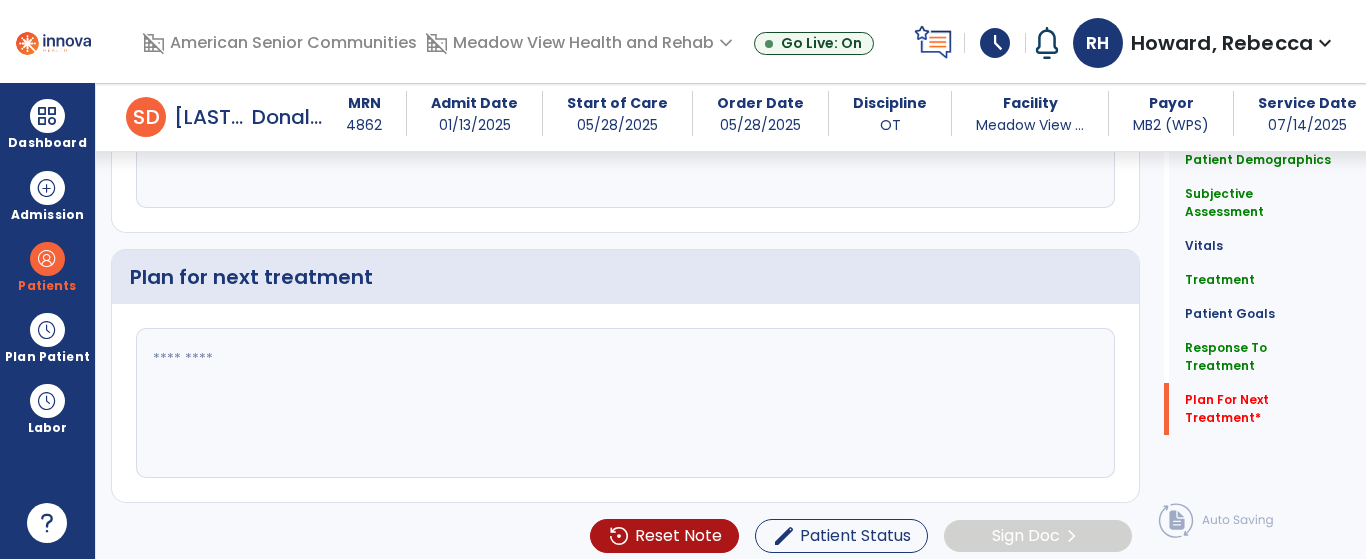 scroll, scrollTop: 2715, scrollLeft: 0, axis: vertical 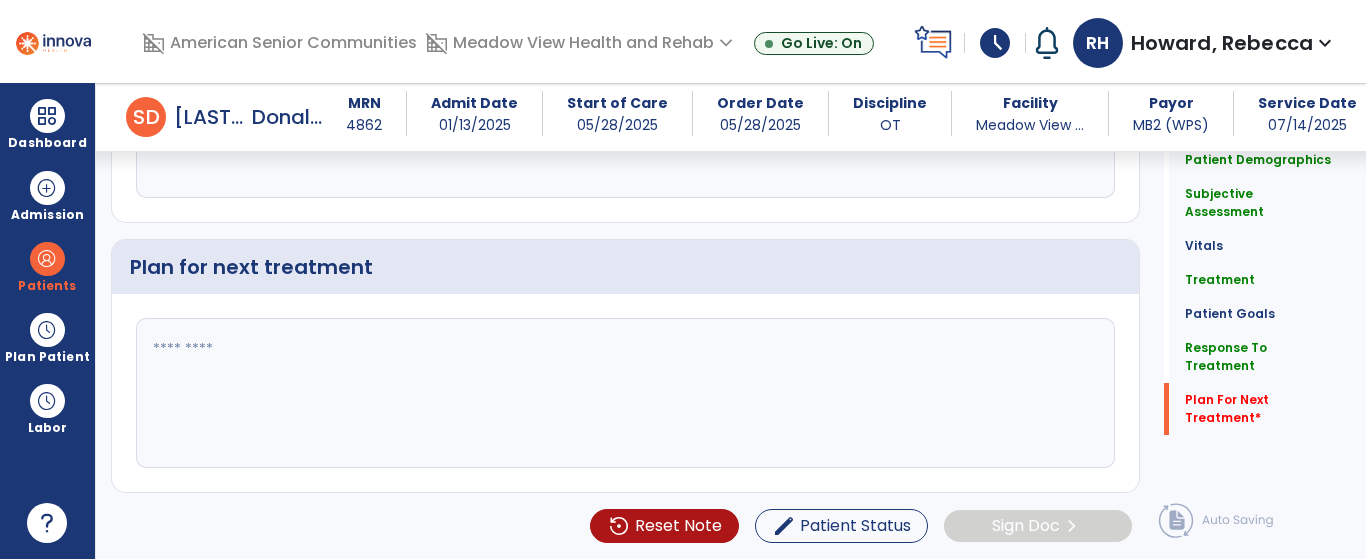 type on "****" 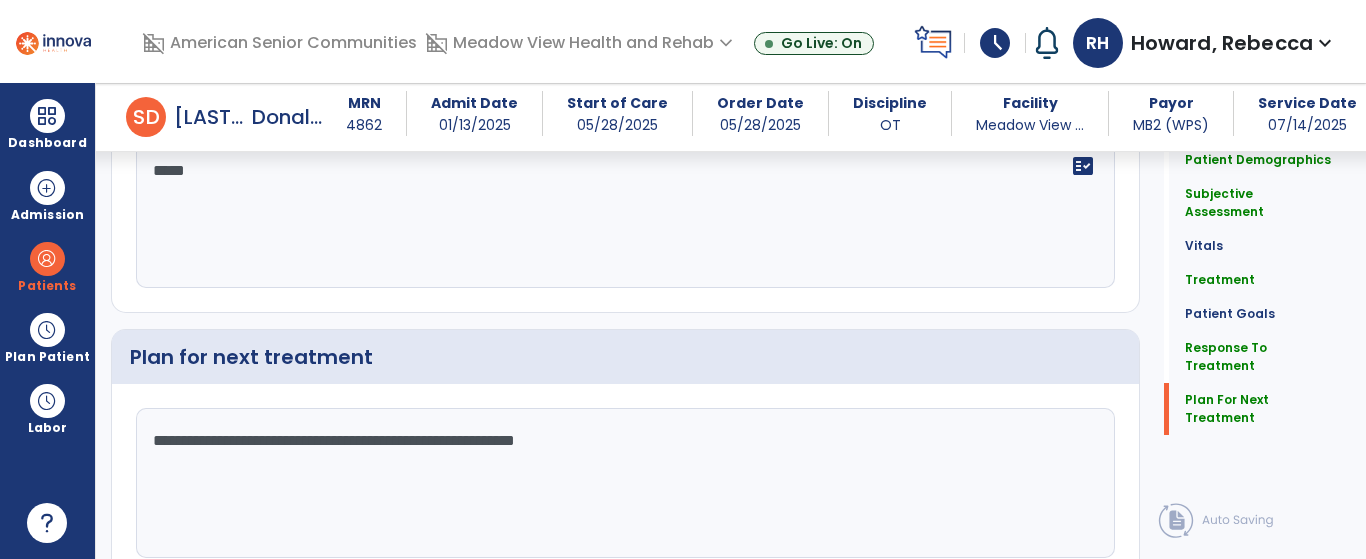 scroll, scrollTop: 2715, scrollLeft: 0, axis: vertical 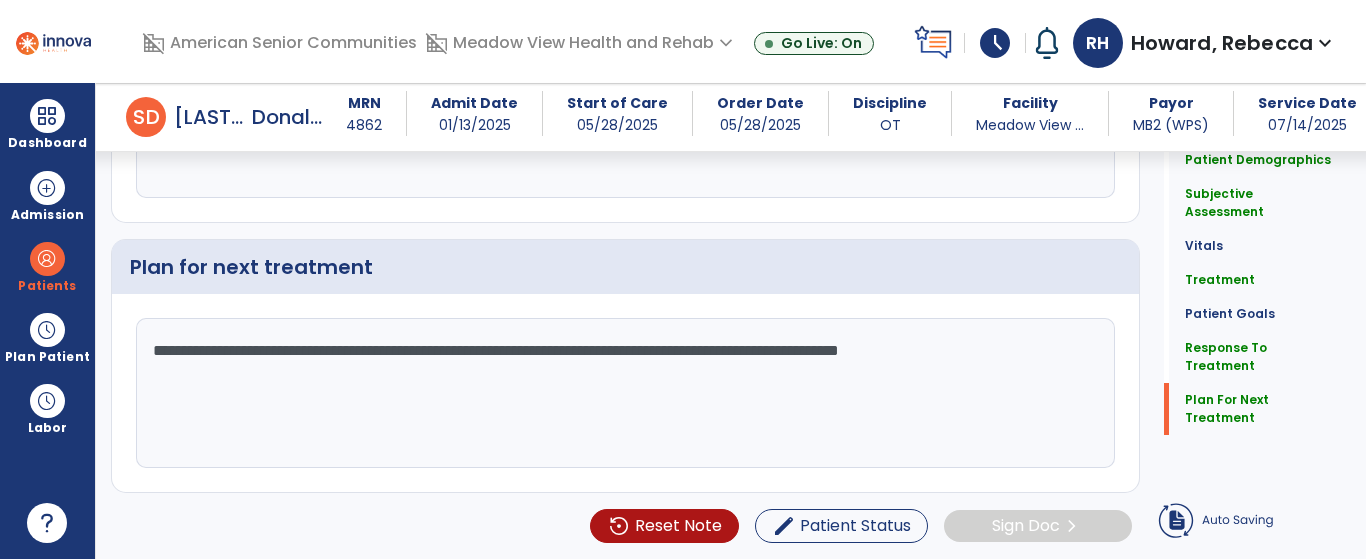 type on "**********" 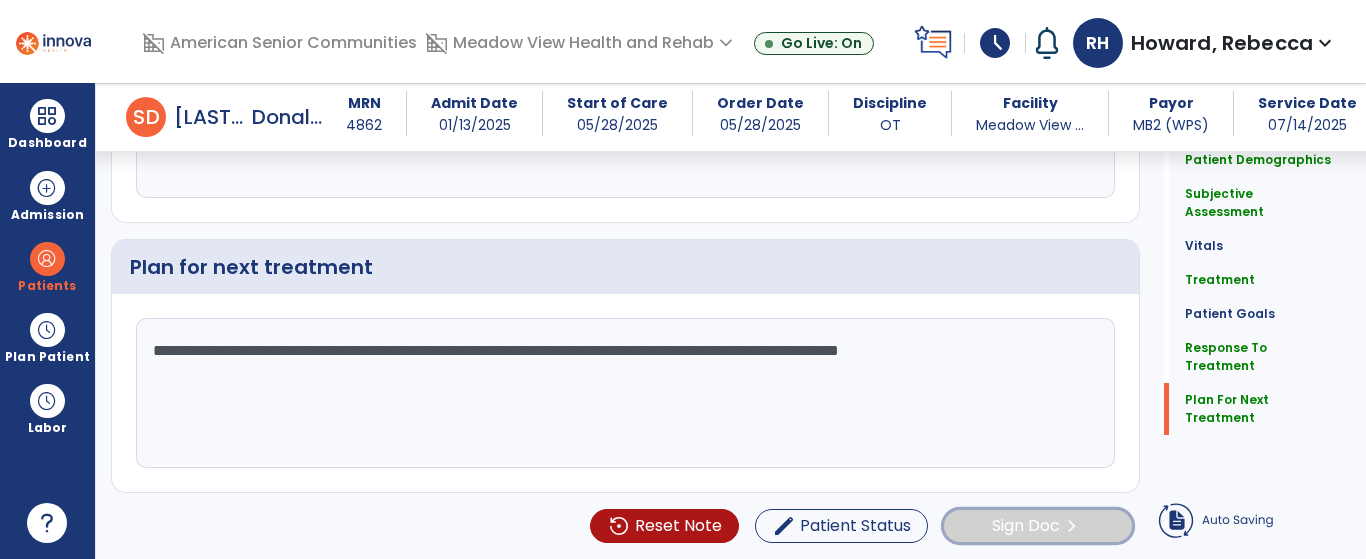 click on "Sign Doc  chevron_right" 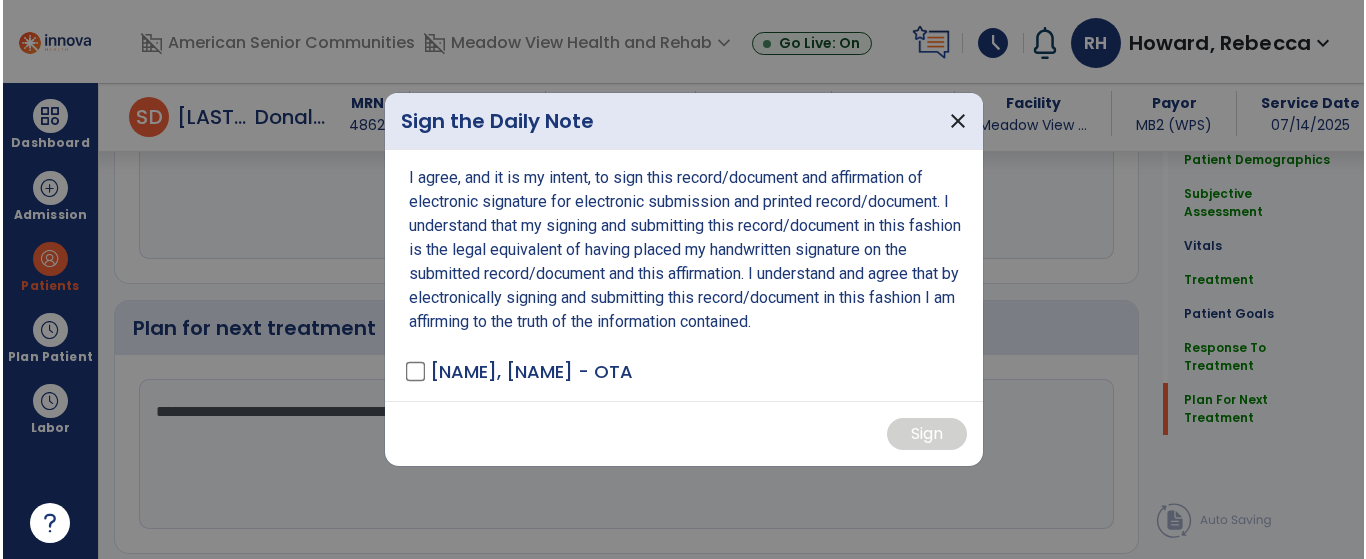 scroll, scrollTop: 2715, scrollLeft: 0, axis: vertical 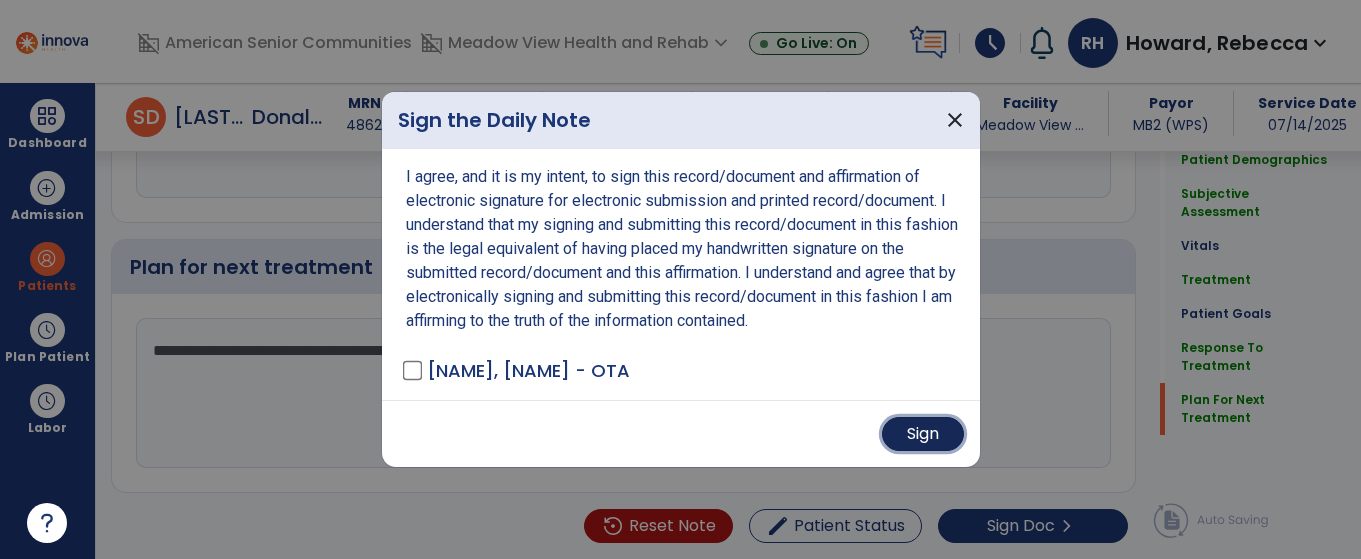 click on "Sign" at bounding box center [923, 434] 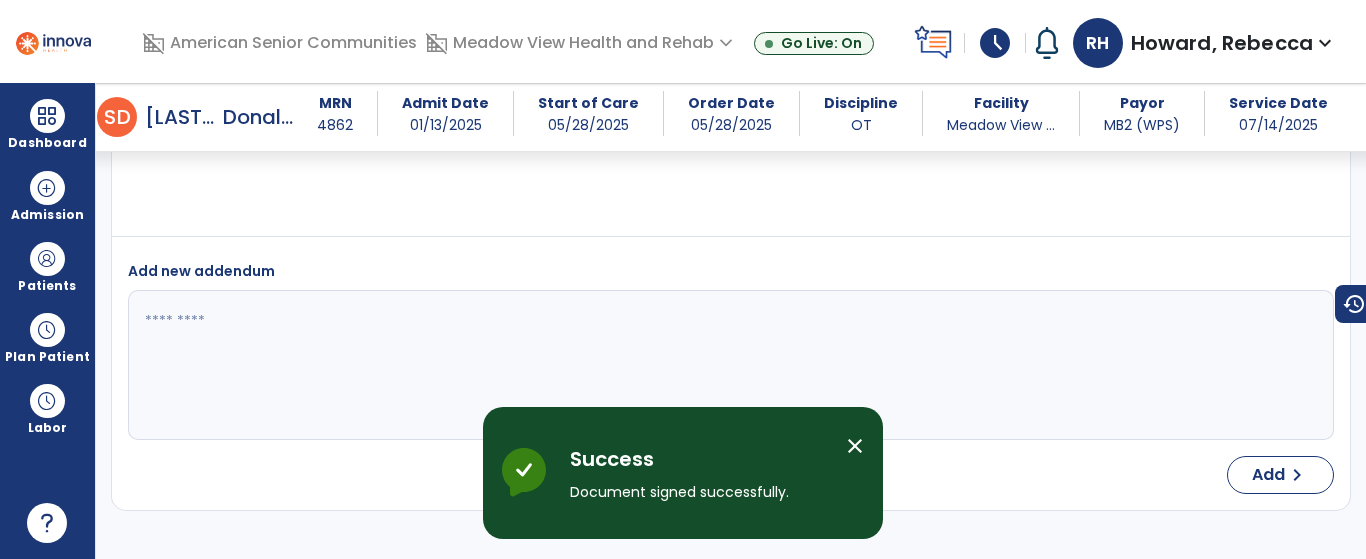 click on "close" at bounding box center (855, 446) 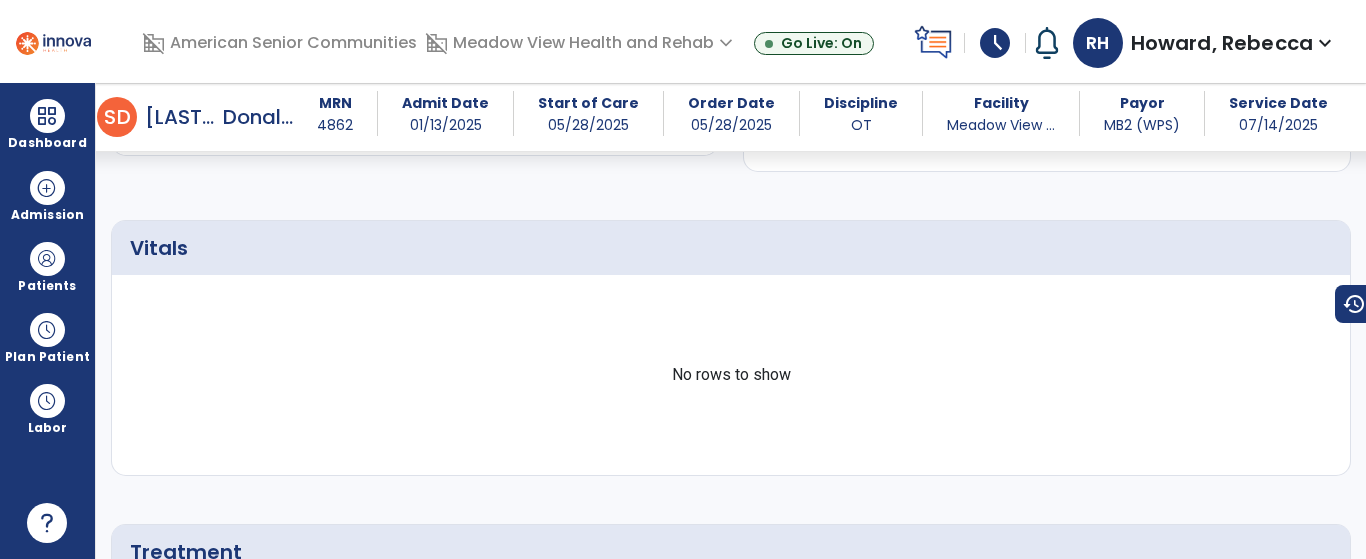 scroll, scrollTop: 0, scrollLeft: 0, axis: both 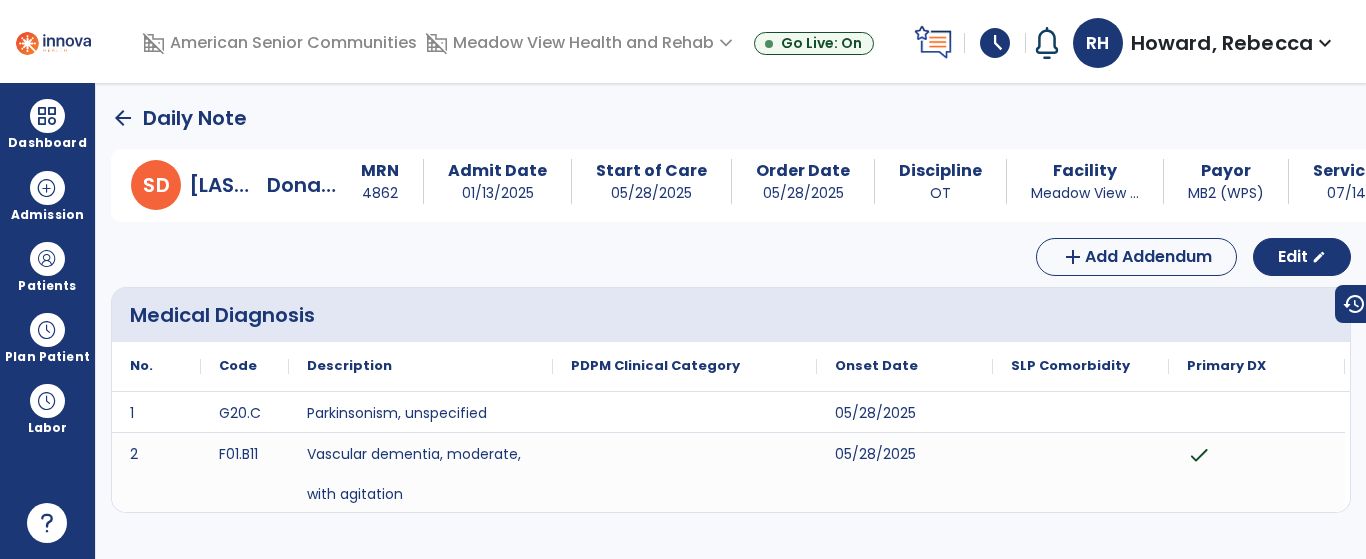 click on "arrow_back" 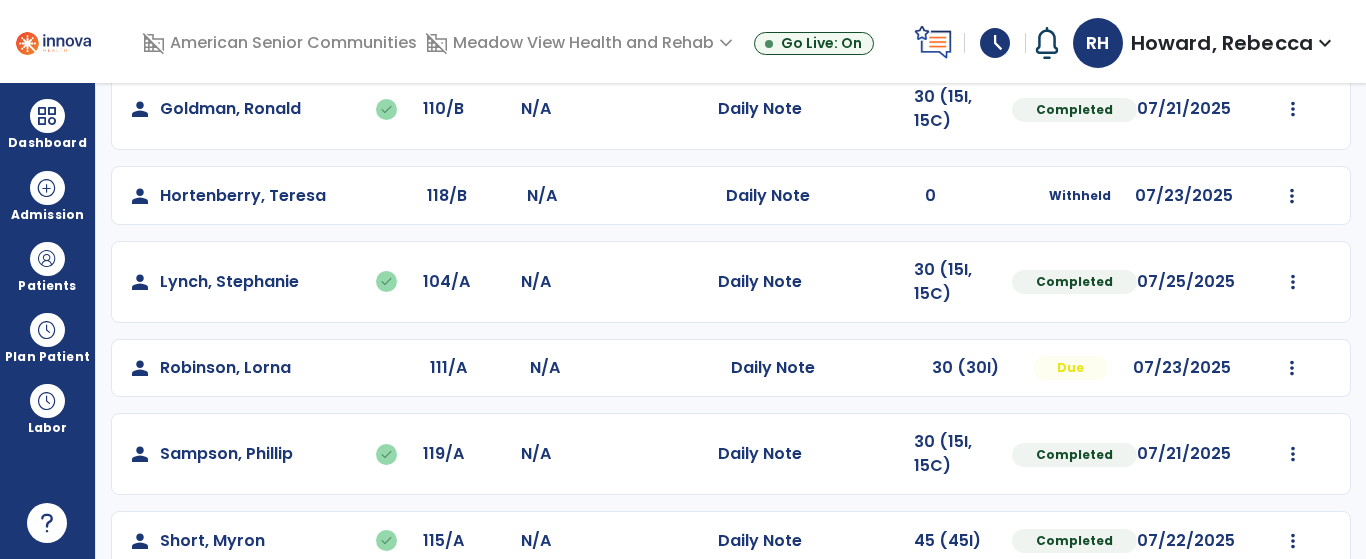 scroll, scrollTop: 304, scrollLeft: 0, axis: vertical 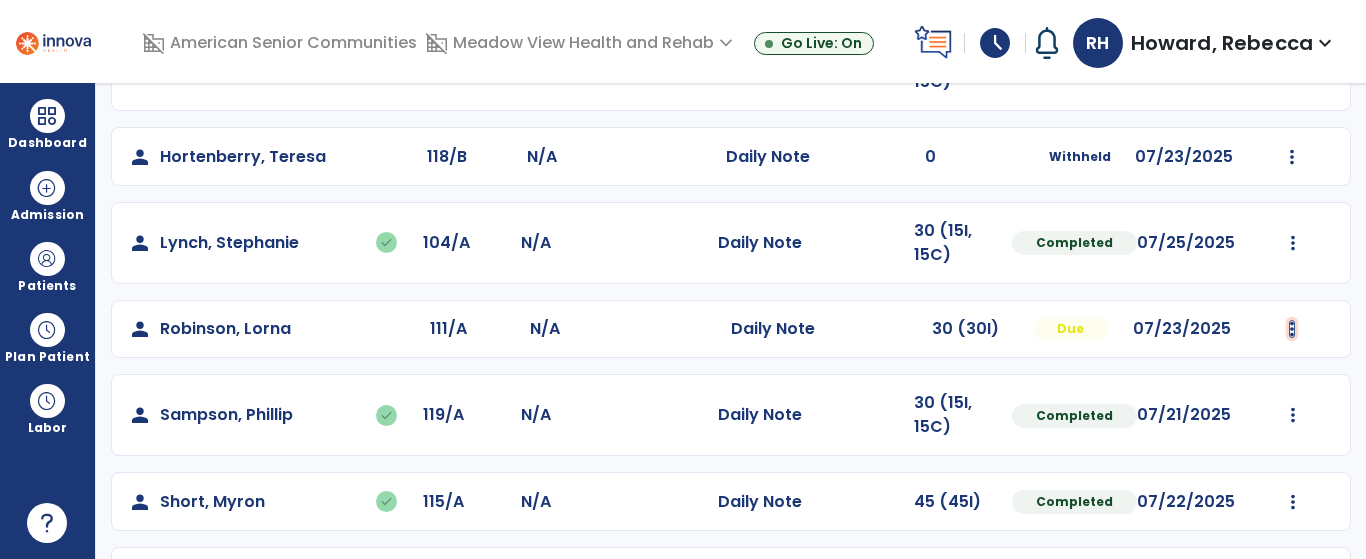 click at bounding box center (1293, -16) 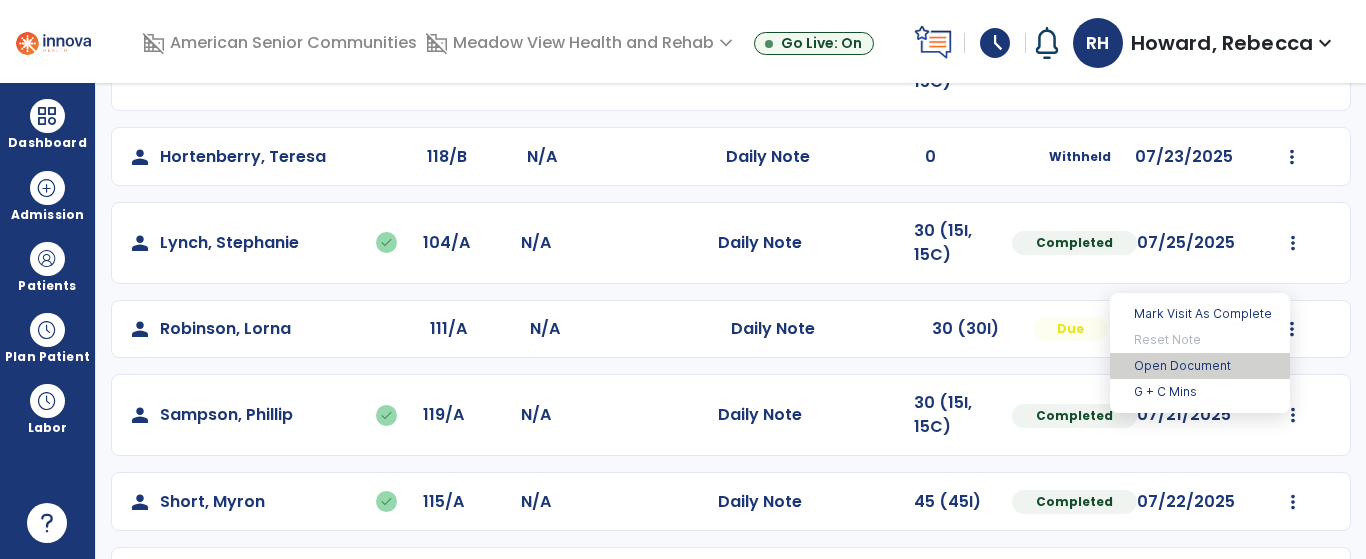 click on "Open Document" at bounding box center [1200, 366] 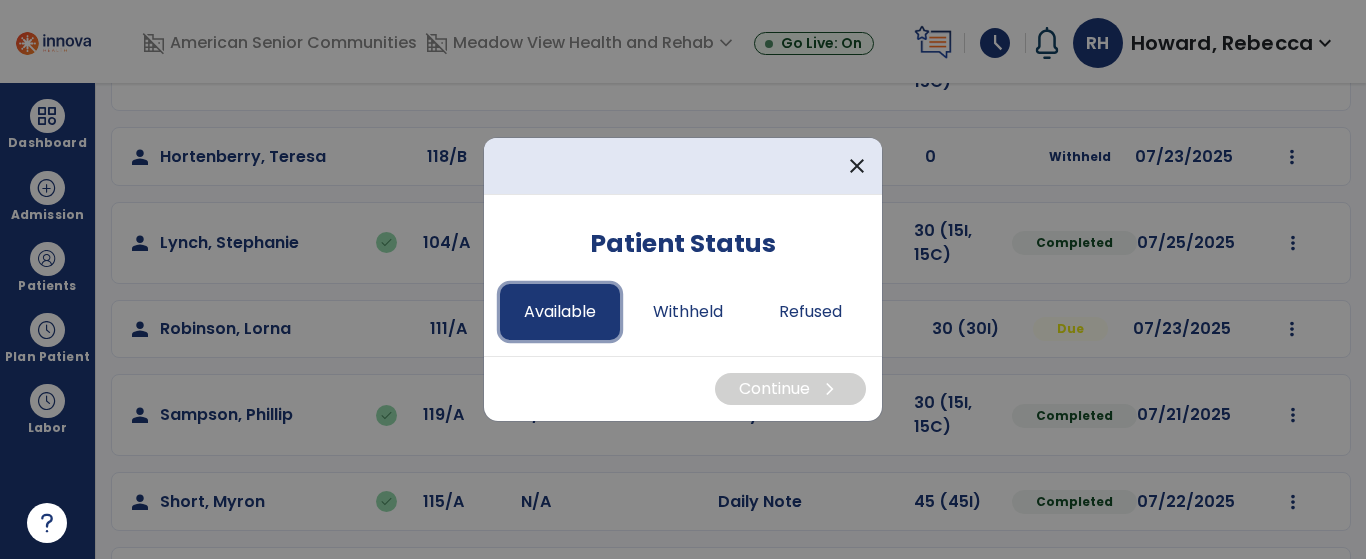 click on "Available" at bounding box center (560, 312) 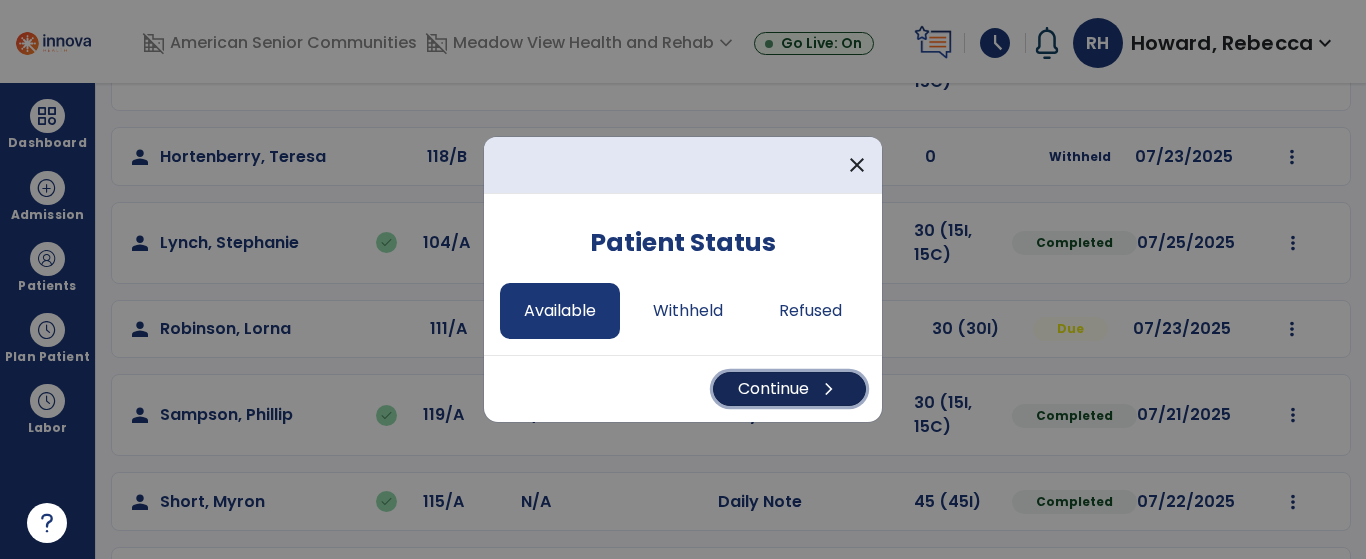 click on "Continue   chevron_right" at bounding box center [789, 389] 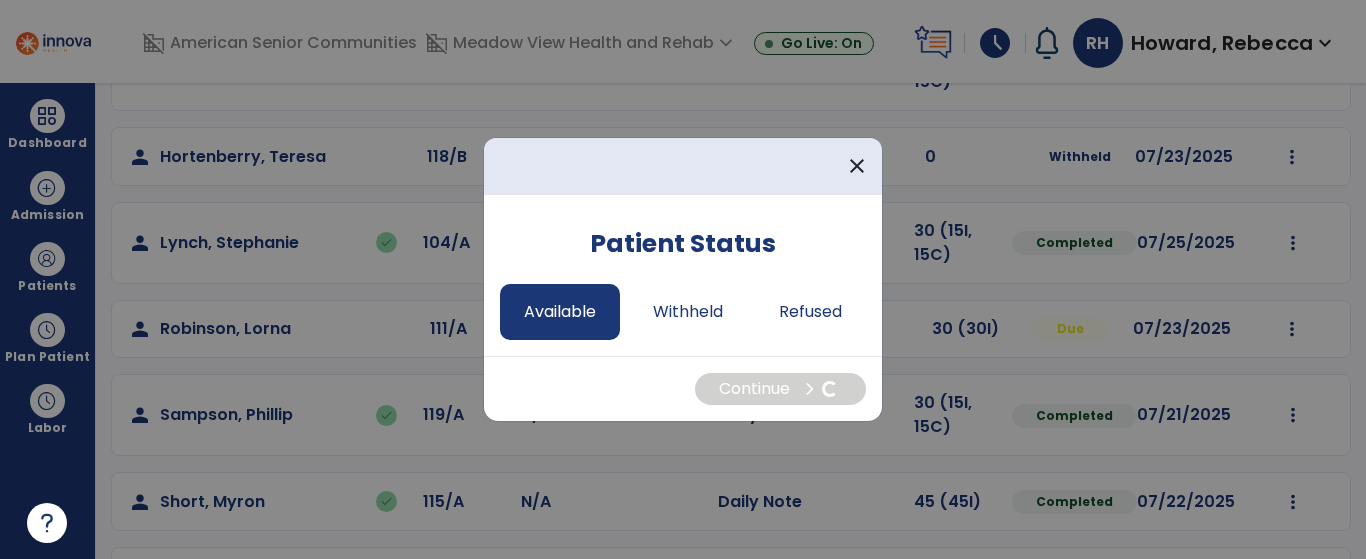 select on "*" 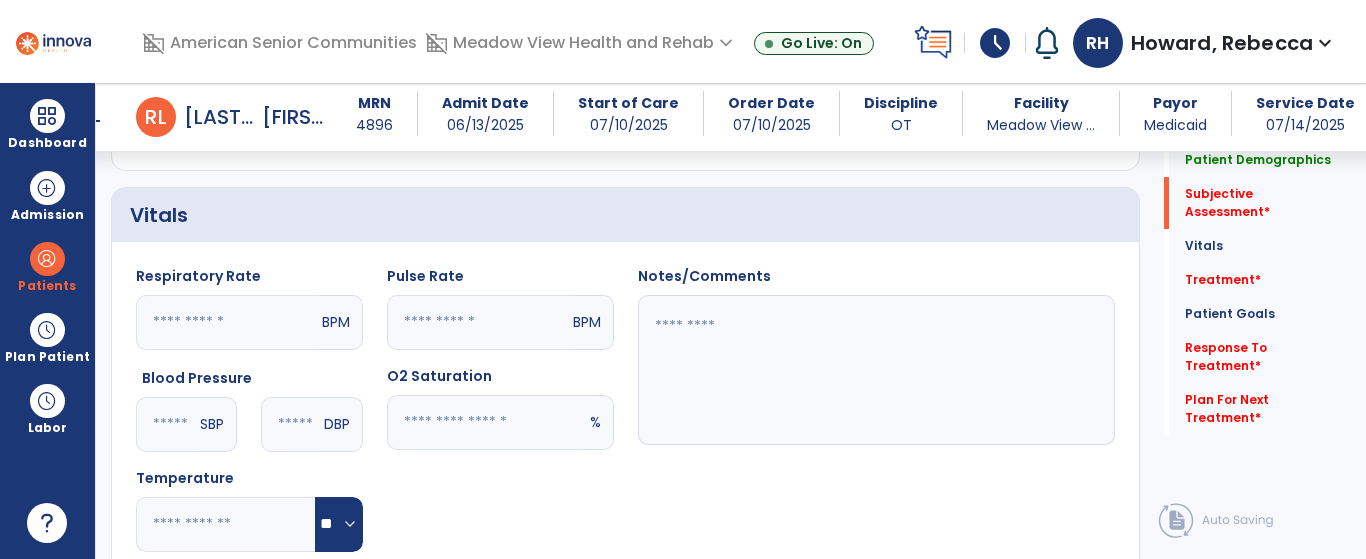 scroll, scrollTop: 304, scrollLeft: 0, axis: vertical 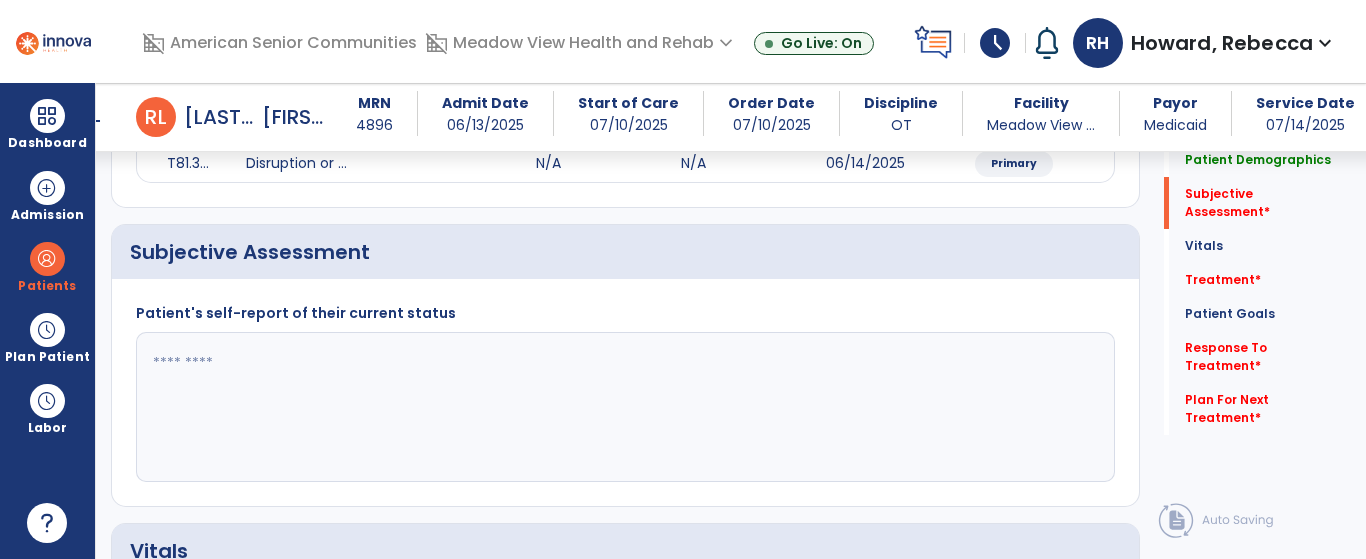 click 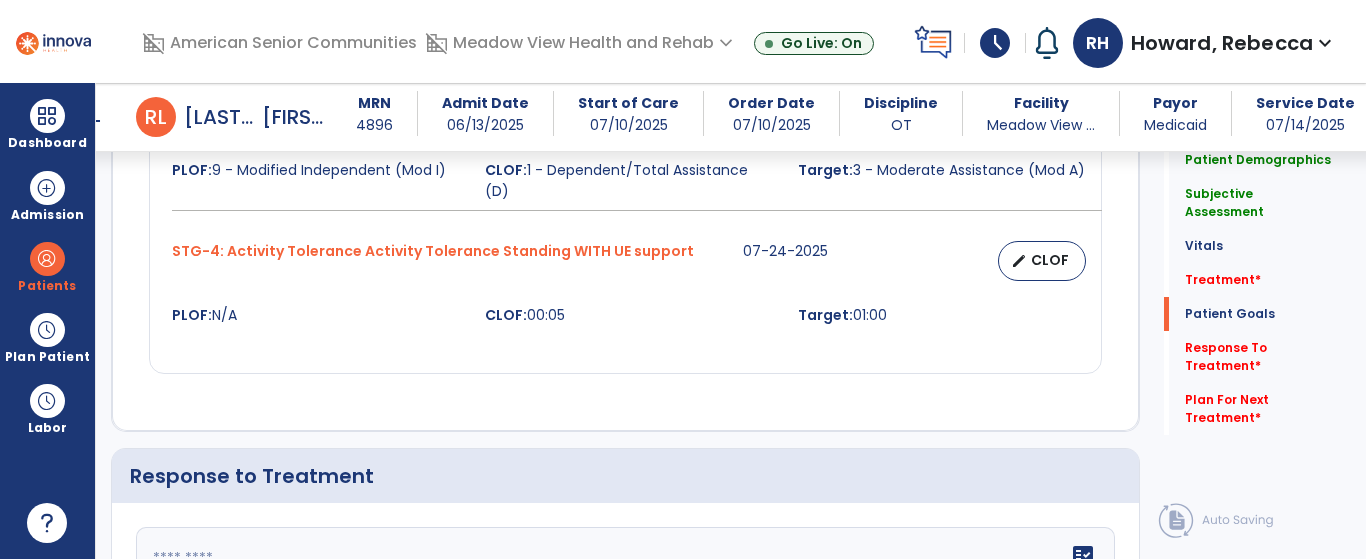 scroll, scrollTop: 2104, scrollLeft: 0, axis: vertical 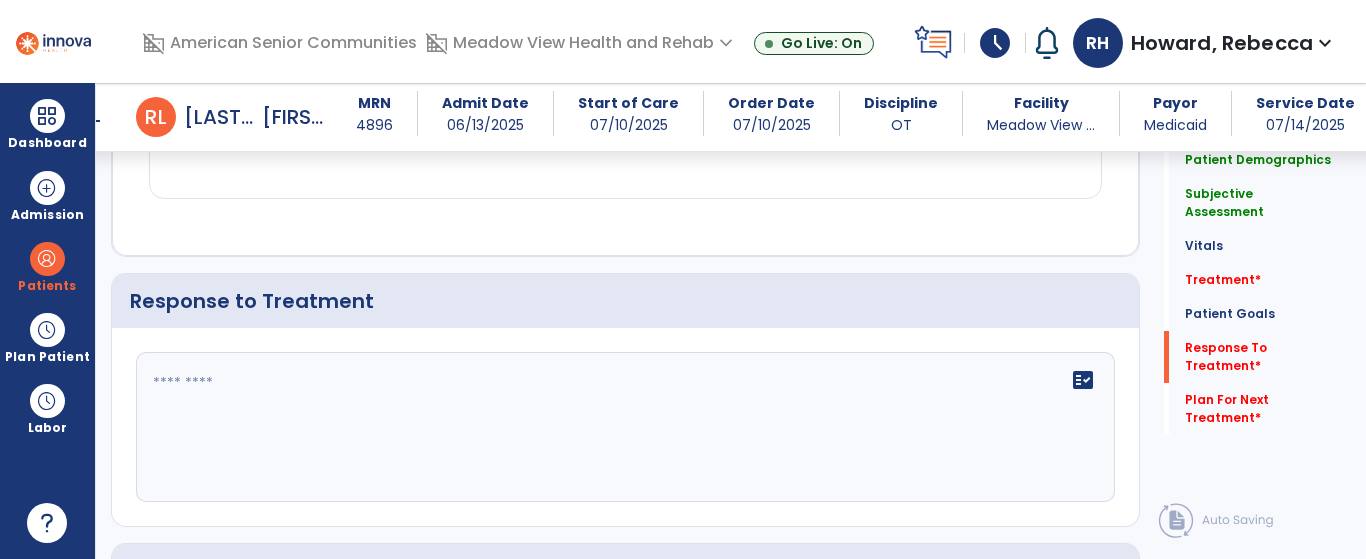 type on "****" 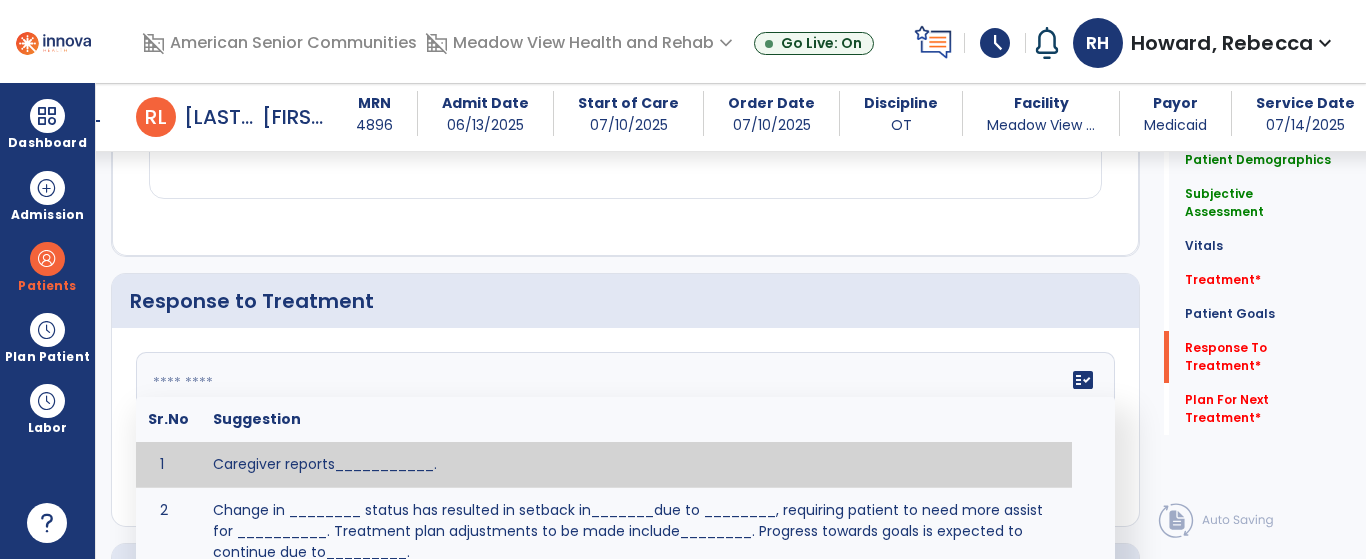 click on "fact_check  Sr.No Suggestion 1 Caregiver reports___________. 2 Change in ________ status has resulted in setback in_______due to ________, requiring patient to need more assist for __________.   Treatment plan adjustments to be made include________.  Progress towards goals is expected to continue due to_________. 3 Decreased pain in __________ to [LEVEL] in response to [MODALITY/TREATMENT] allows for improvement in _________. 4 Functional gains in _______ have impacted the patient's ability to perform_________ with a reduction in assist levels to_________. 5 Functional progress this week has been significant due to__________. 6 Gains in ________ have improved the patient's ability to perform ______with decreased levels of assist to___________. 7 Improvement in ________allows patient to tolerate higher levels of challenges in_________. 8 Pain in [AREA] has decreased to [LEVEL] in response to [TREATMENT/MODALITY], allowing fore ease in completing__________. 9 10 11 12 13 14 15 16 17 18 19 20 21" 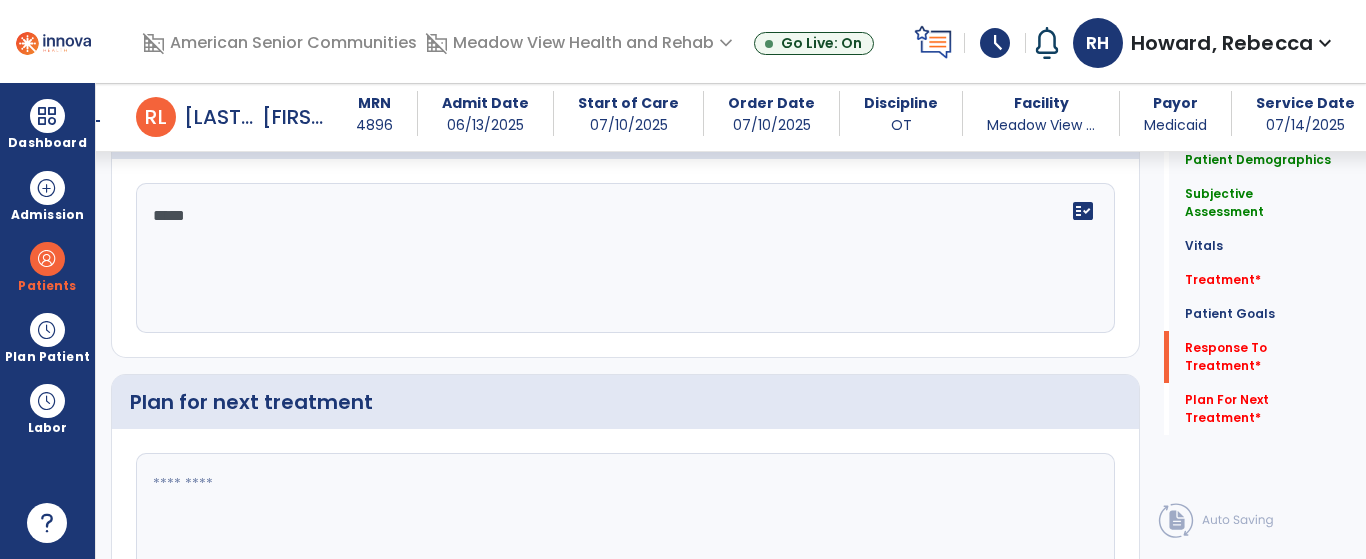 scroll, scrollTop: 2367, scrollLeft: 0, axis: vertical 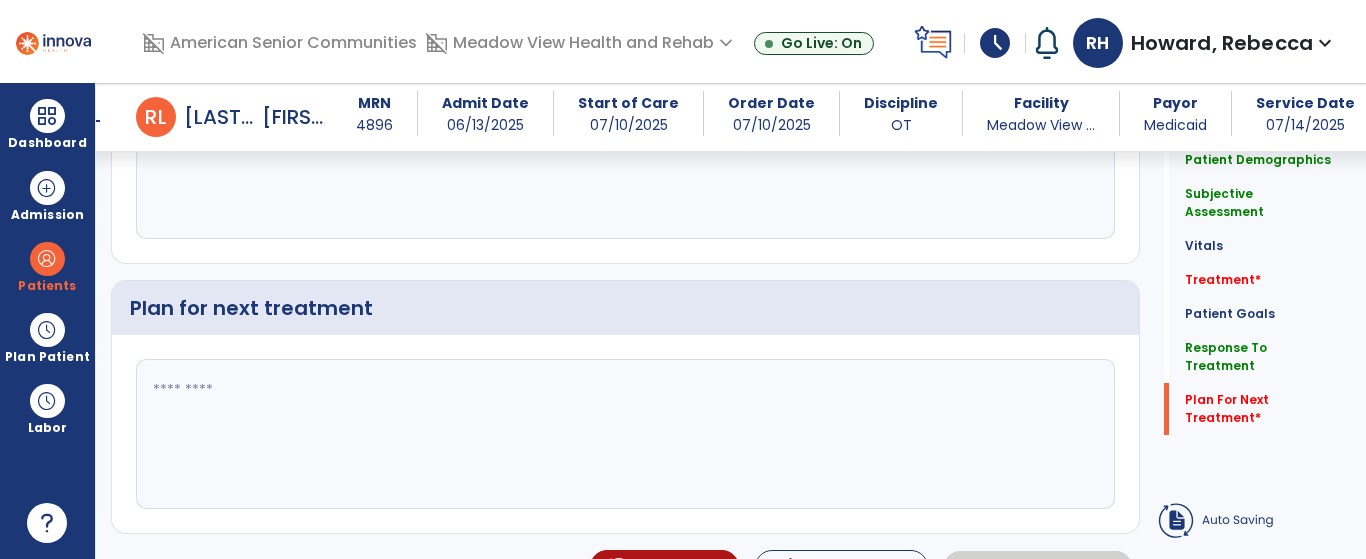 type on "****" 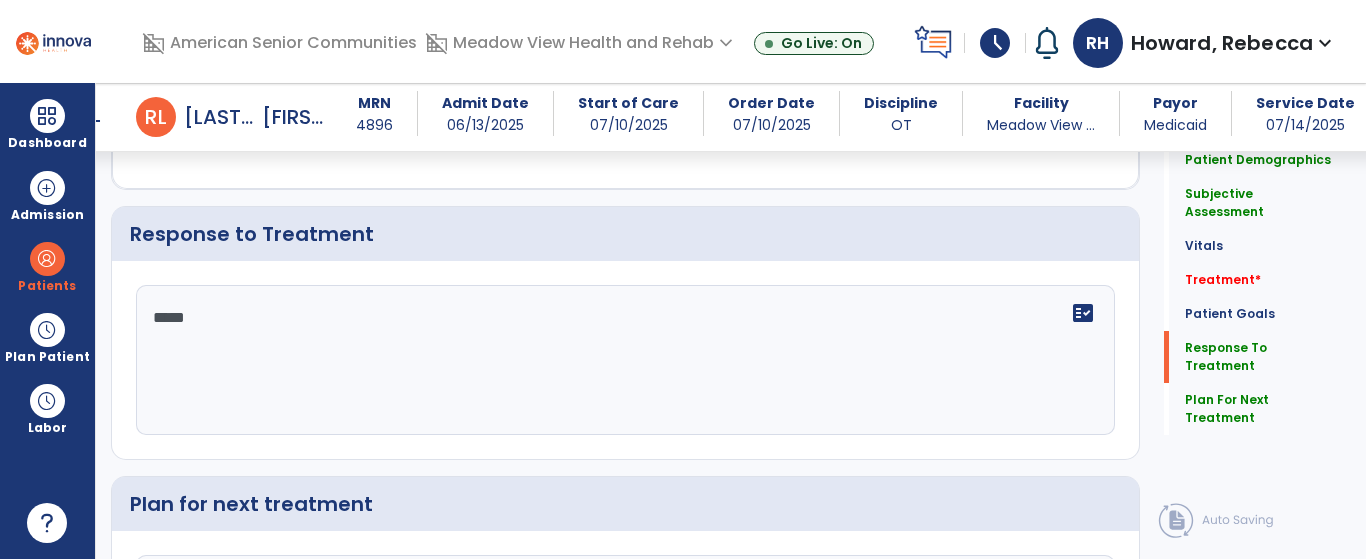 scroll, scrollTop: 2367, scrollLeft: 0, axis: vertical 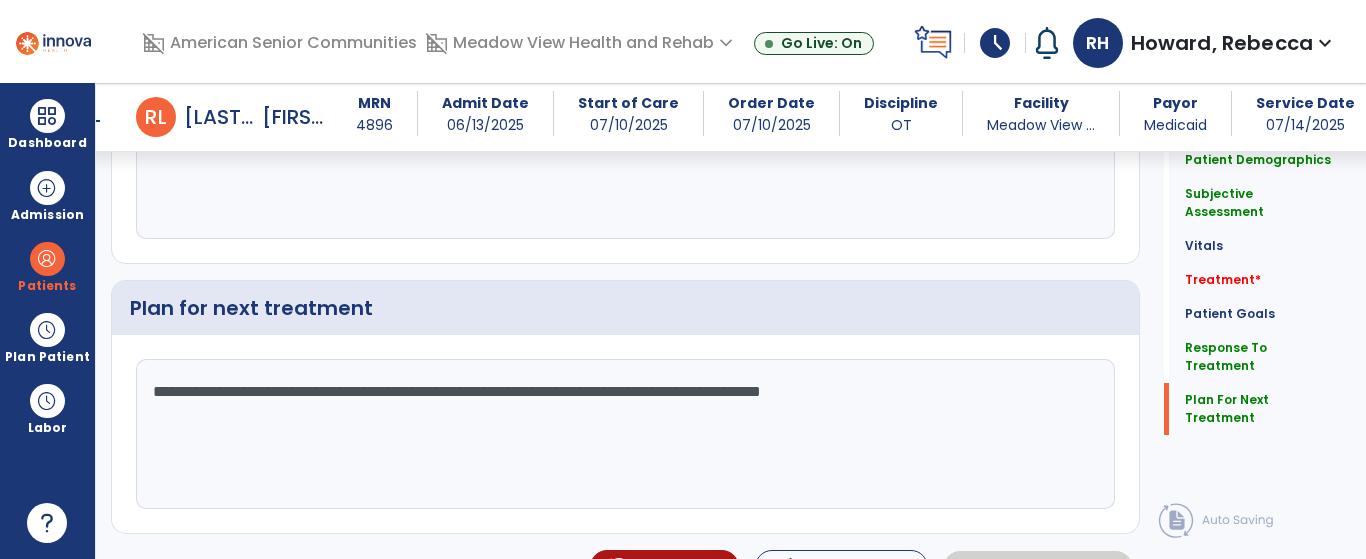 click on "**********" 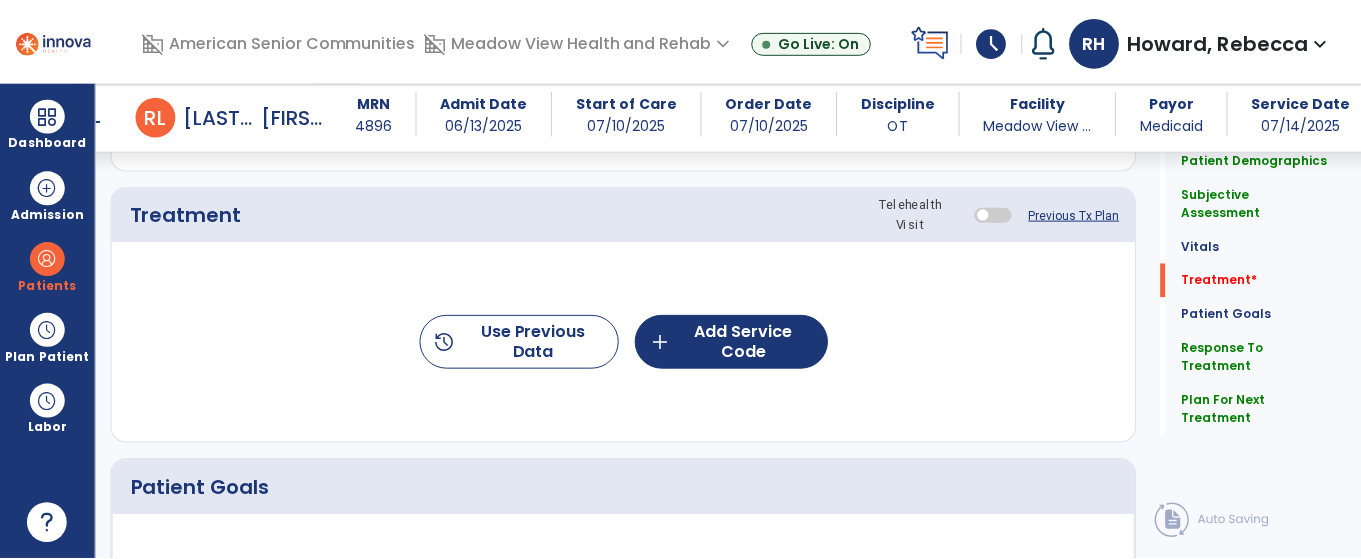 scroll, scrollTop: 967, scrollLeft: 0, axis: vertical 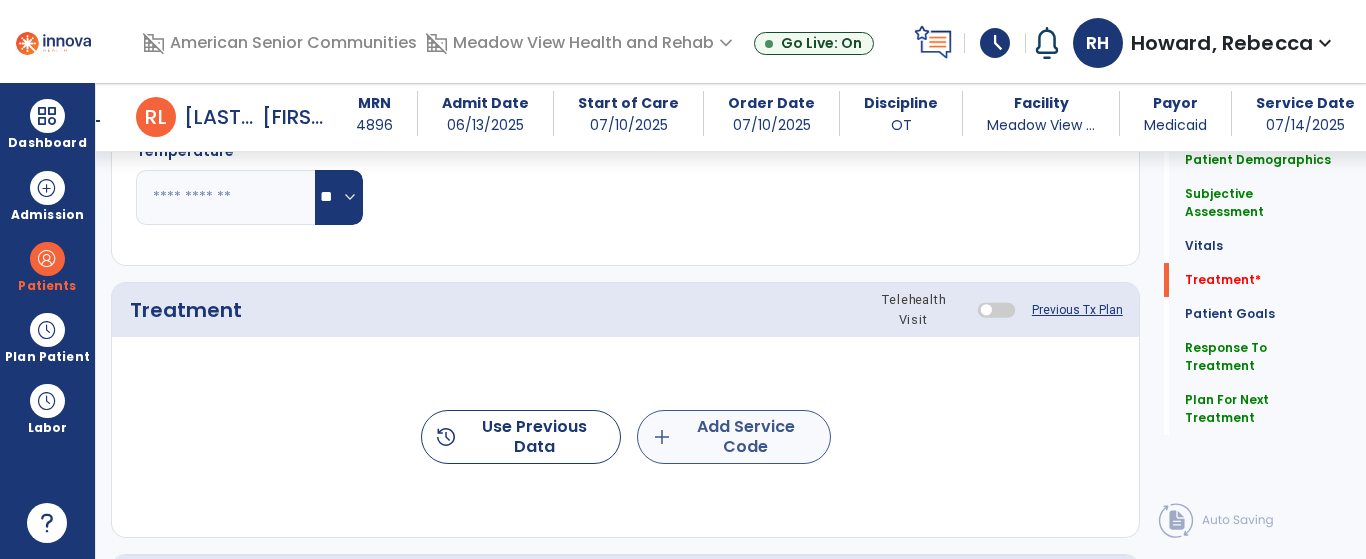 type on "**********" 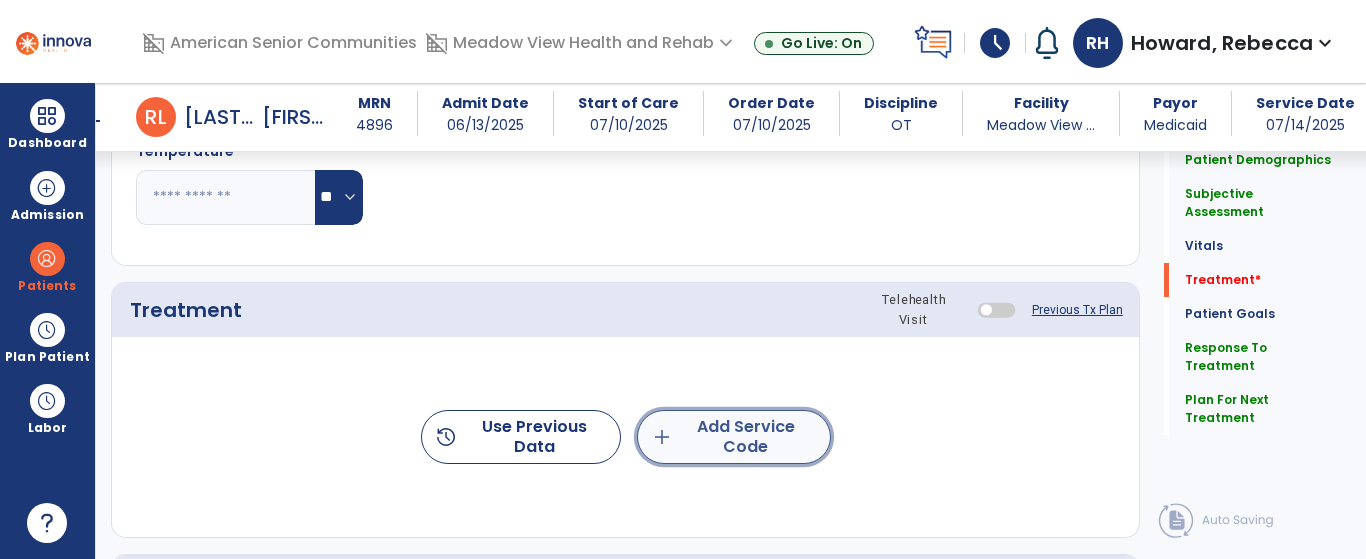 click on "add" 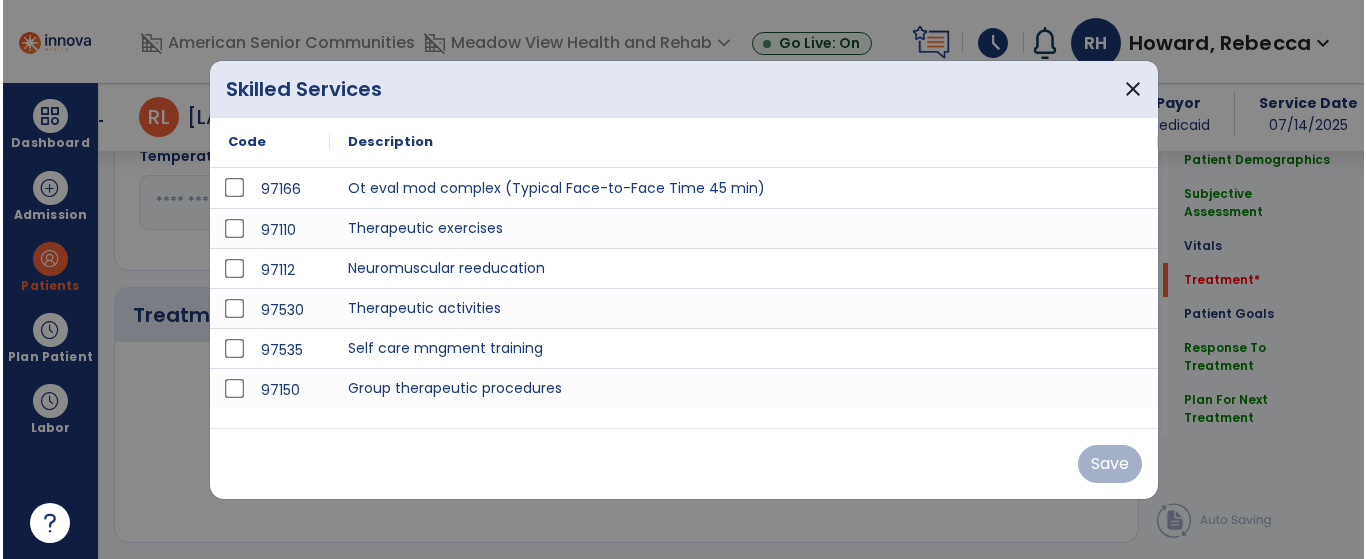 scroll, scrollTop: 967, scrollLeft: 0, axis: vertical 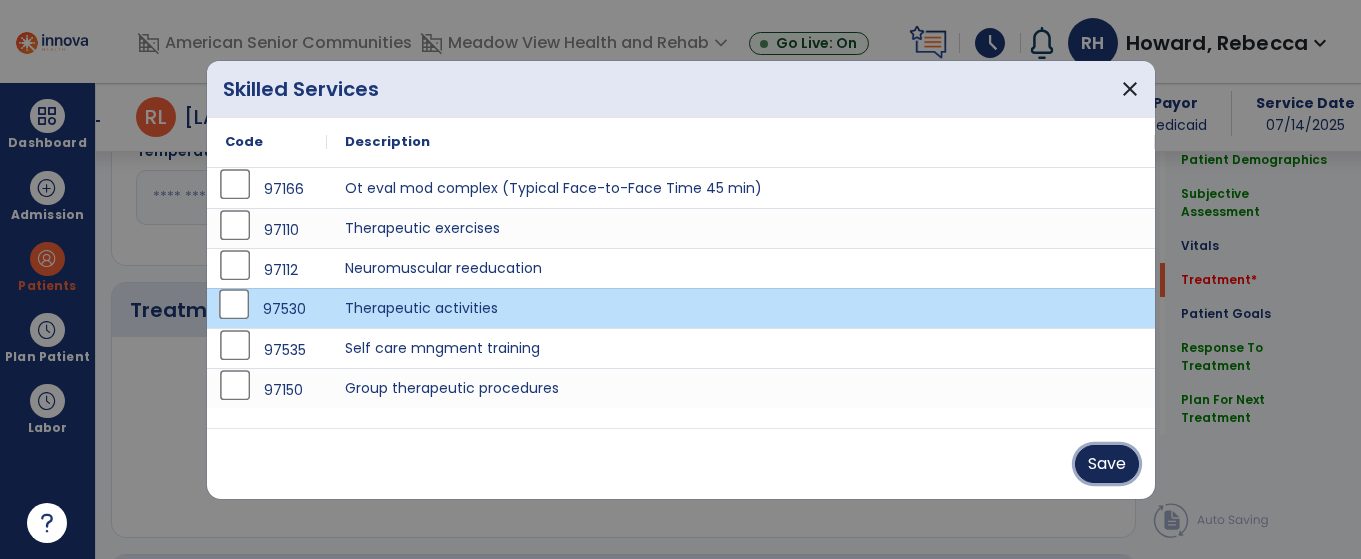 click on "Save" at bounding box center (1107, 464) 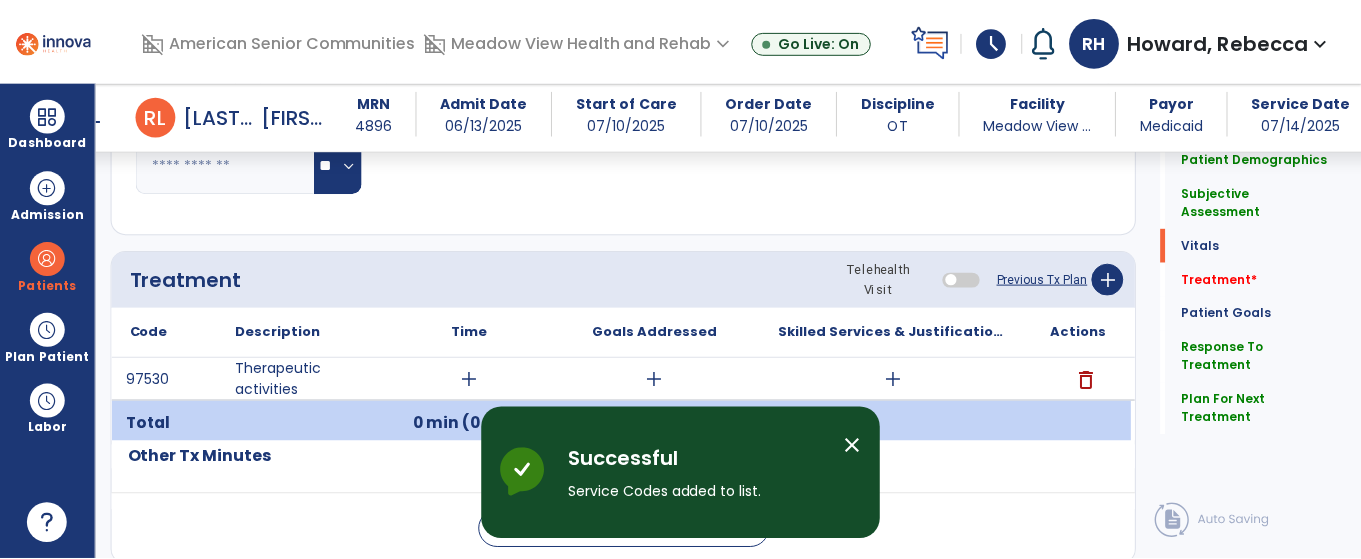 scroll, scrollTop: 1000, scrollLeft: 0, axis: vertical 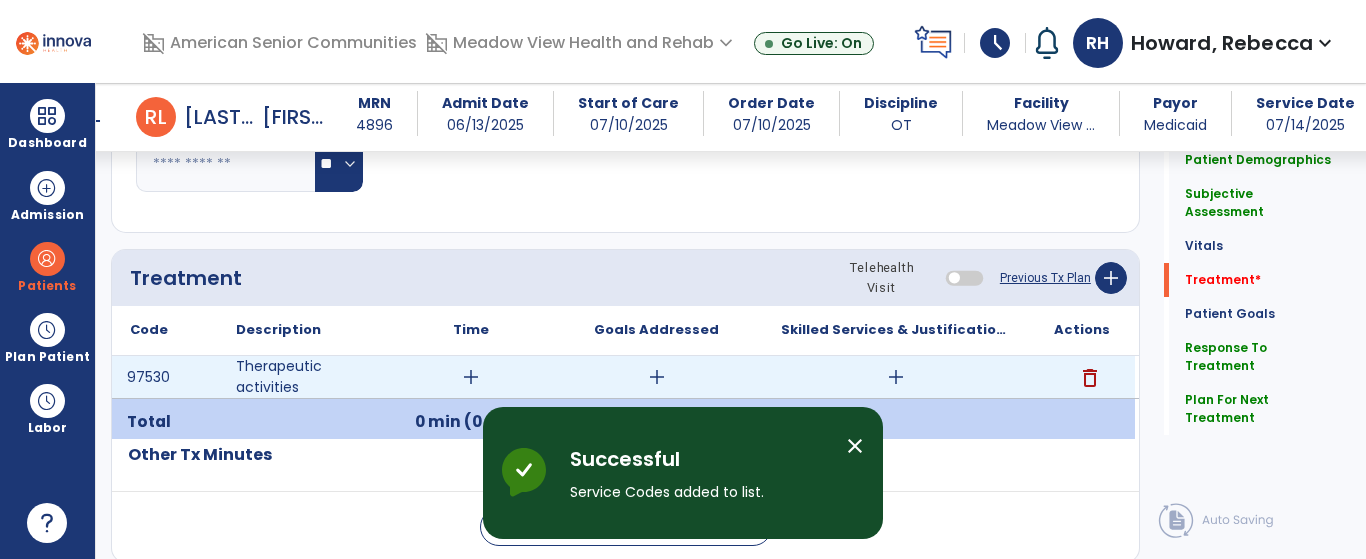 click on "add" at bounding box center (471, 377) 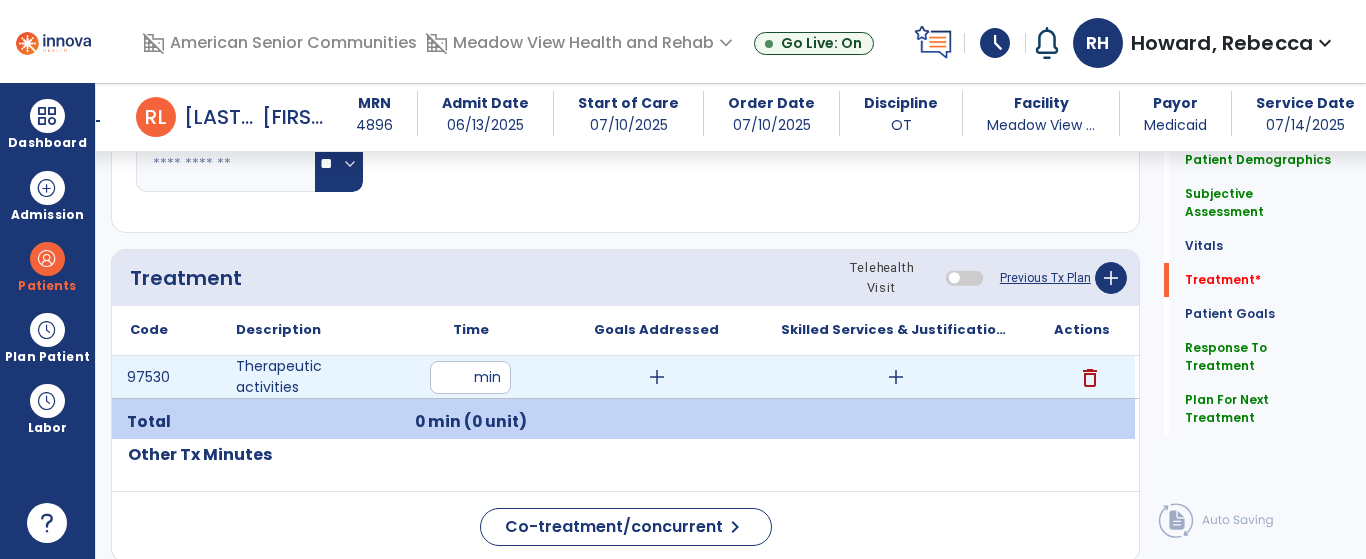 type on "**" 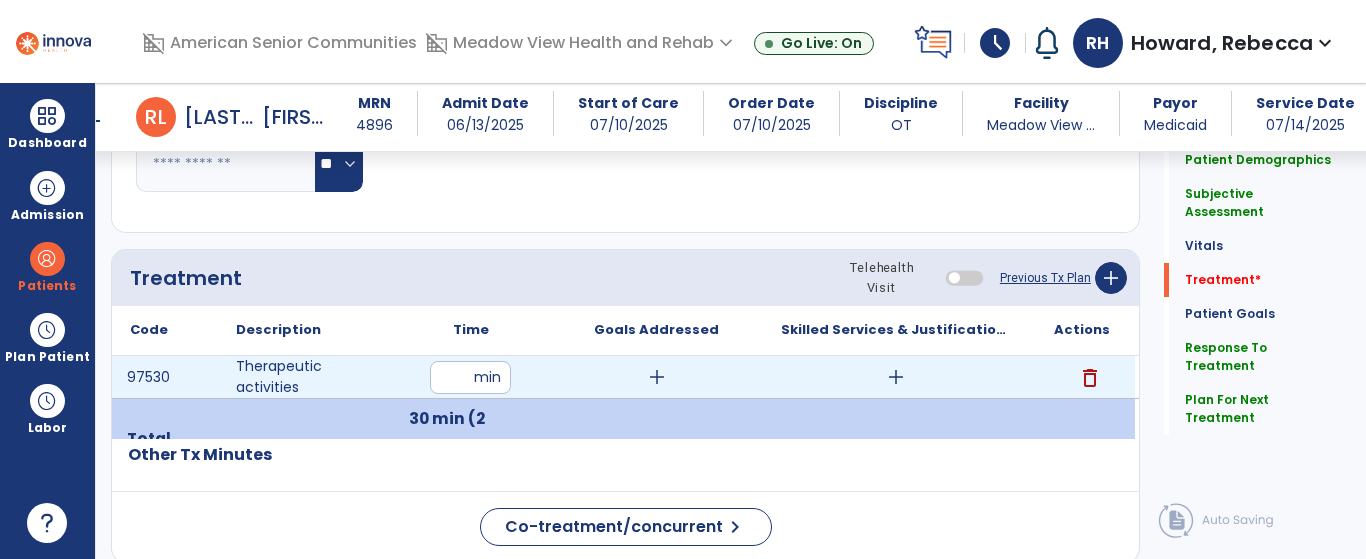 click on "add" at bounding box center (896, 377) 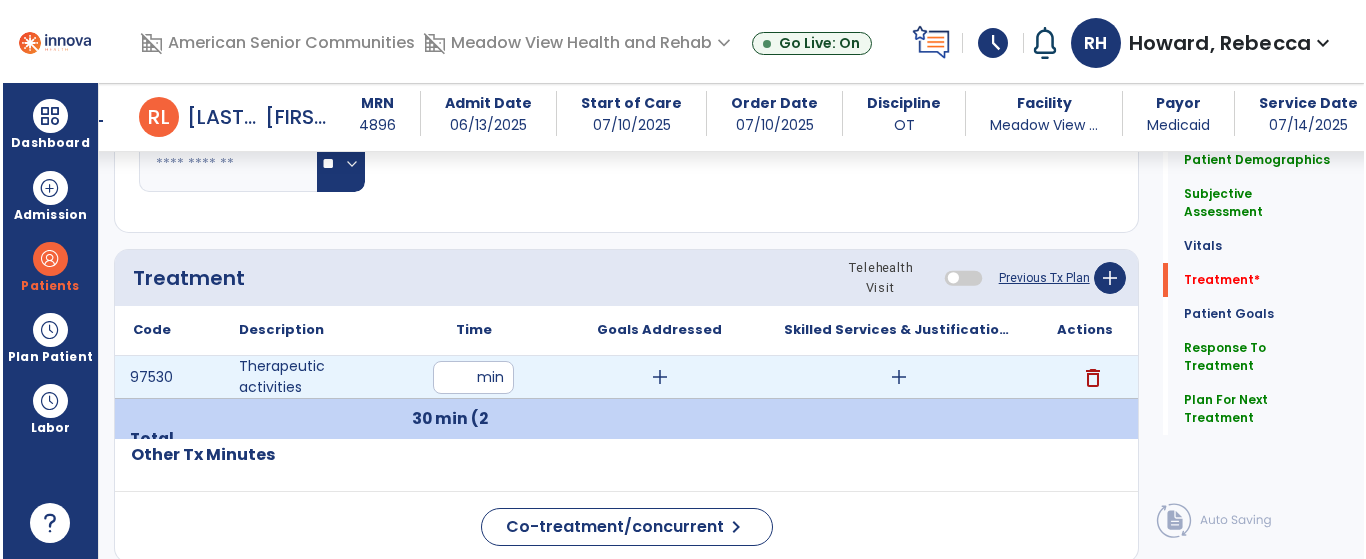 scroll, scrollTop: 1000, scrollLeft: 0, axis: vertical 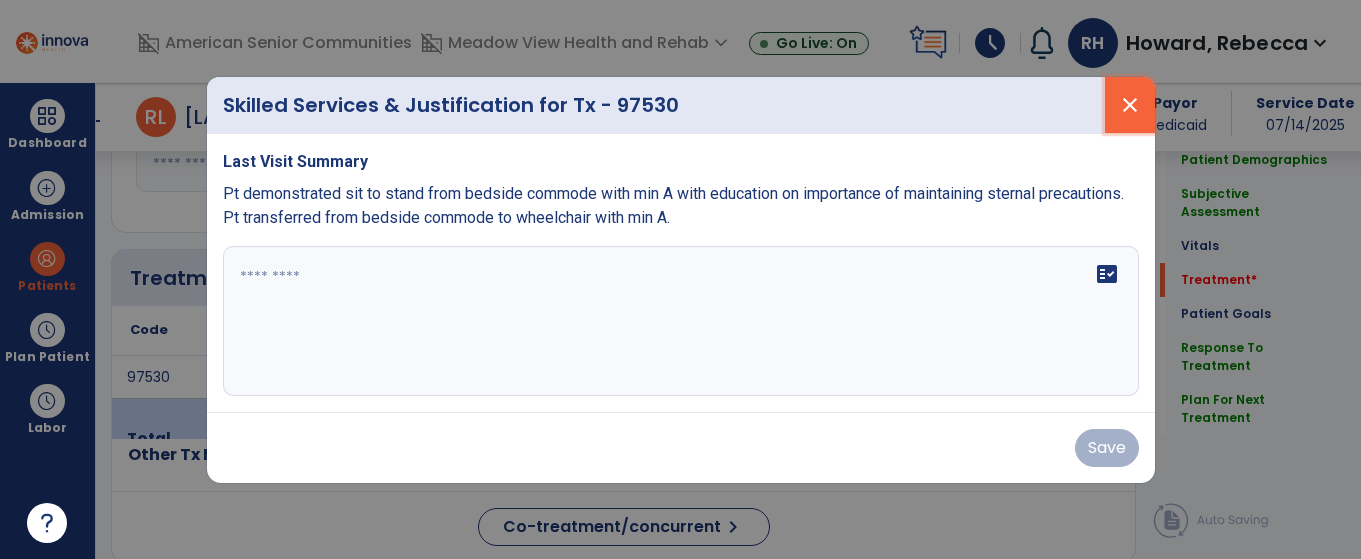click on "close" at bounding box center (1130, 105) 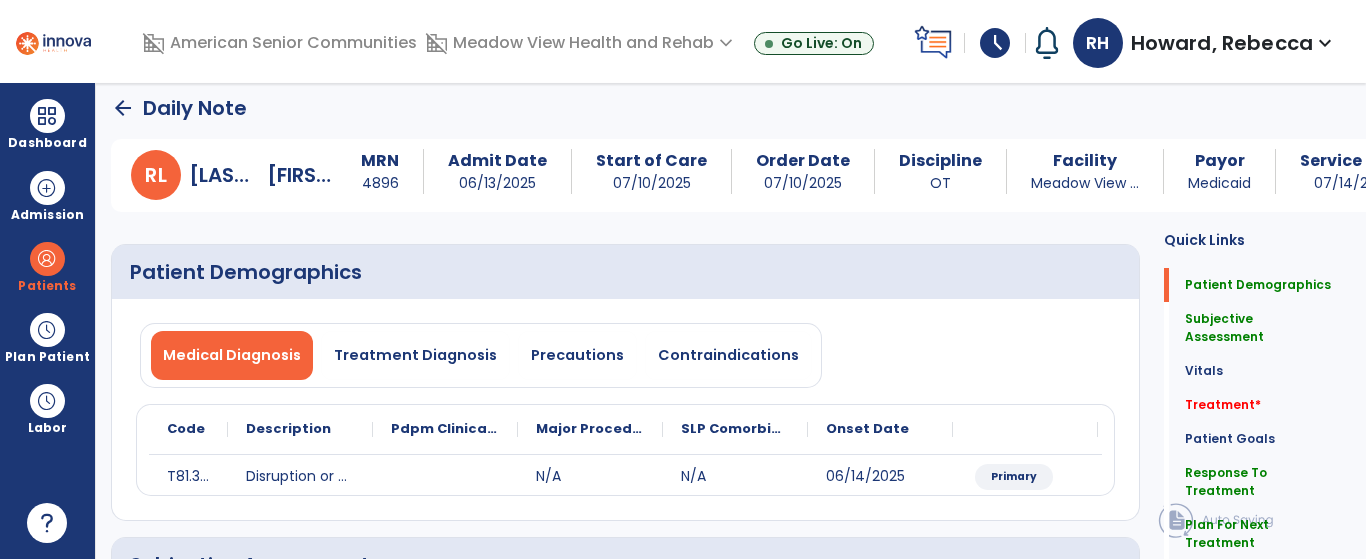 scroll, scrollTop: 0, scrollLeft: 0, axis: both 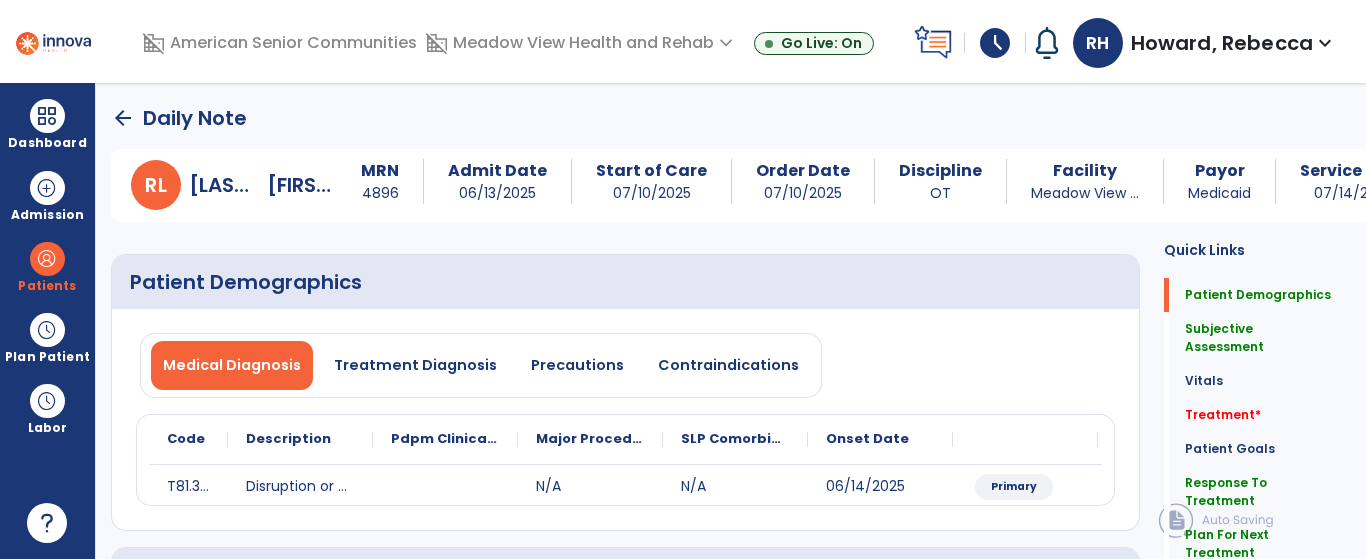 click on "arrow_back" 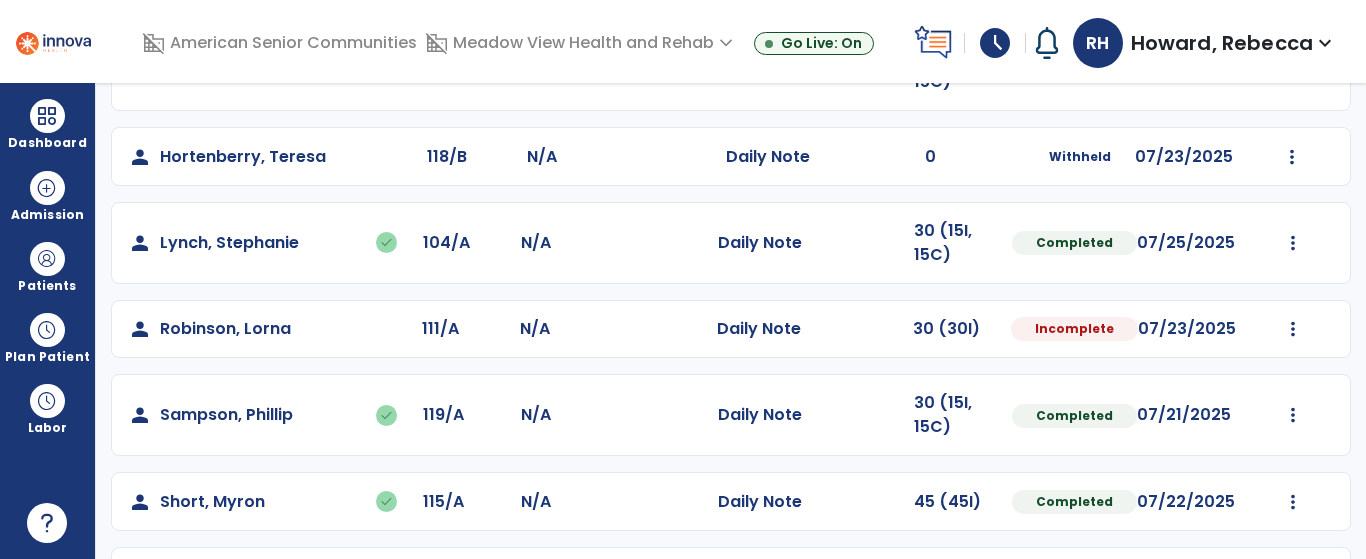 scroll, scrollTop: 0, scrollLeft: 0, axis: both 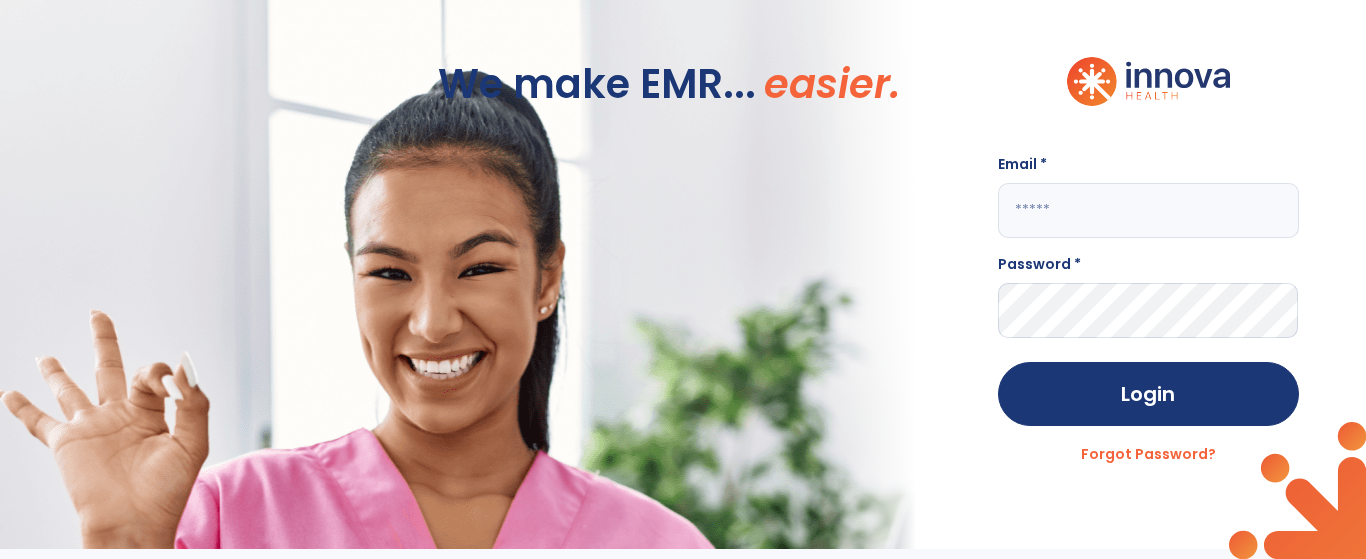 click 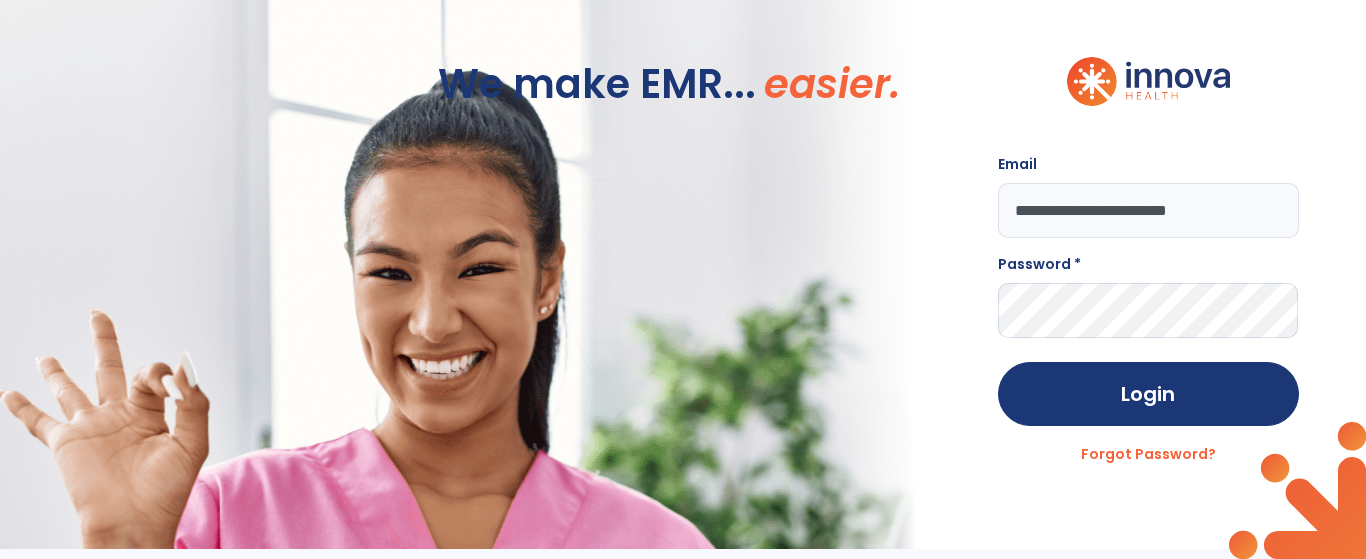 type on "**********" 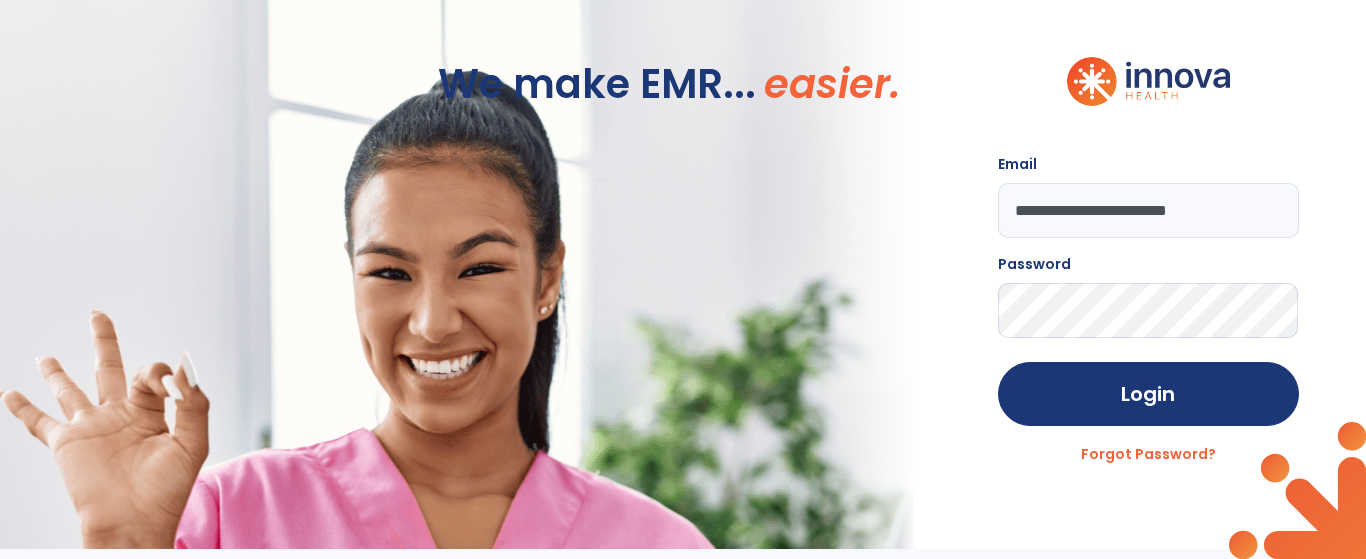 click on "Login" 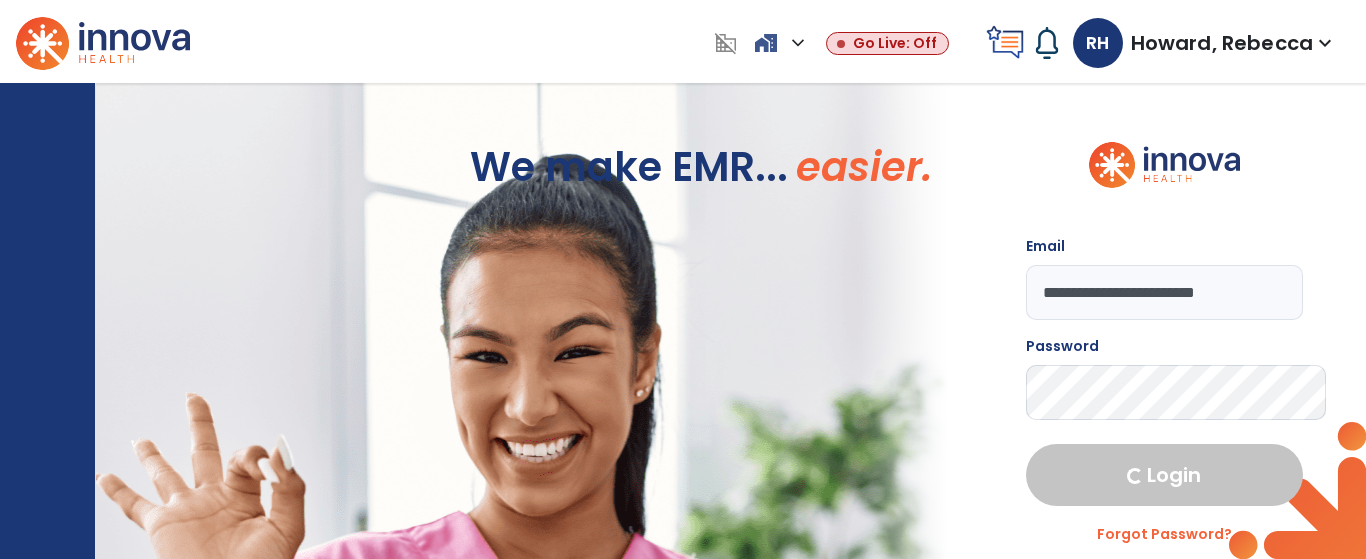 select on "****" 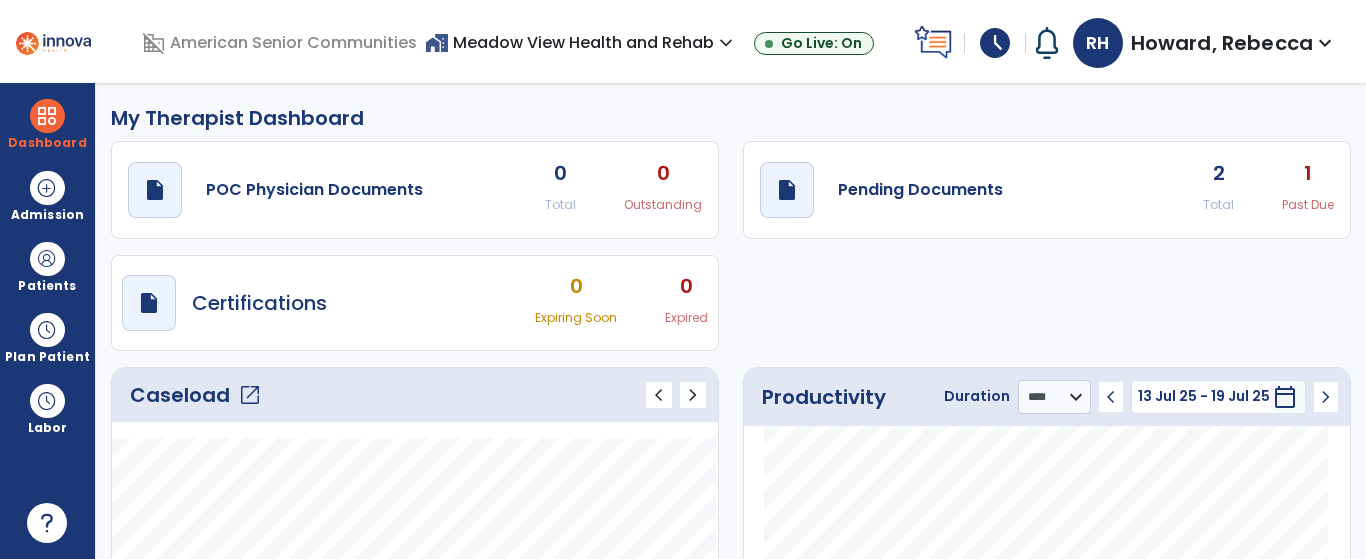 click on "open_in_new" 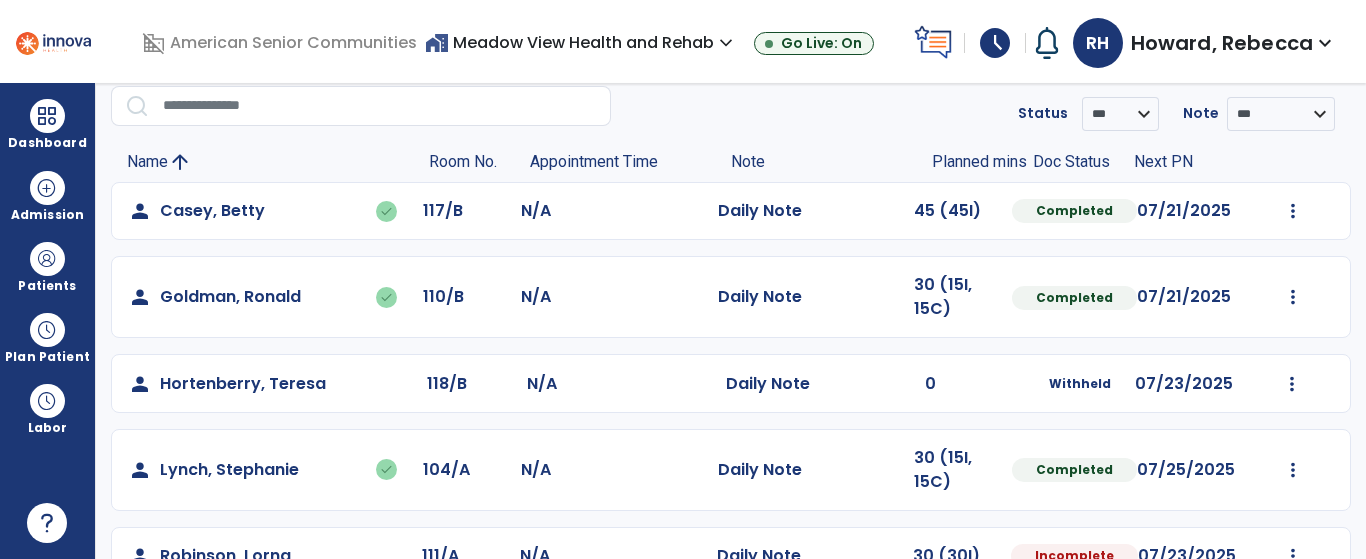 scroll, scrollTop: 304, scrollLeft: 0, axis: vertical 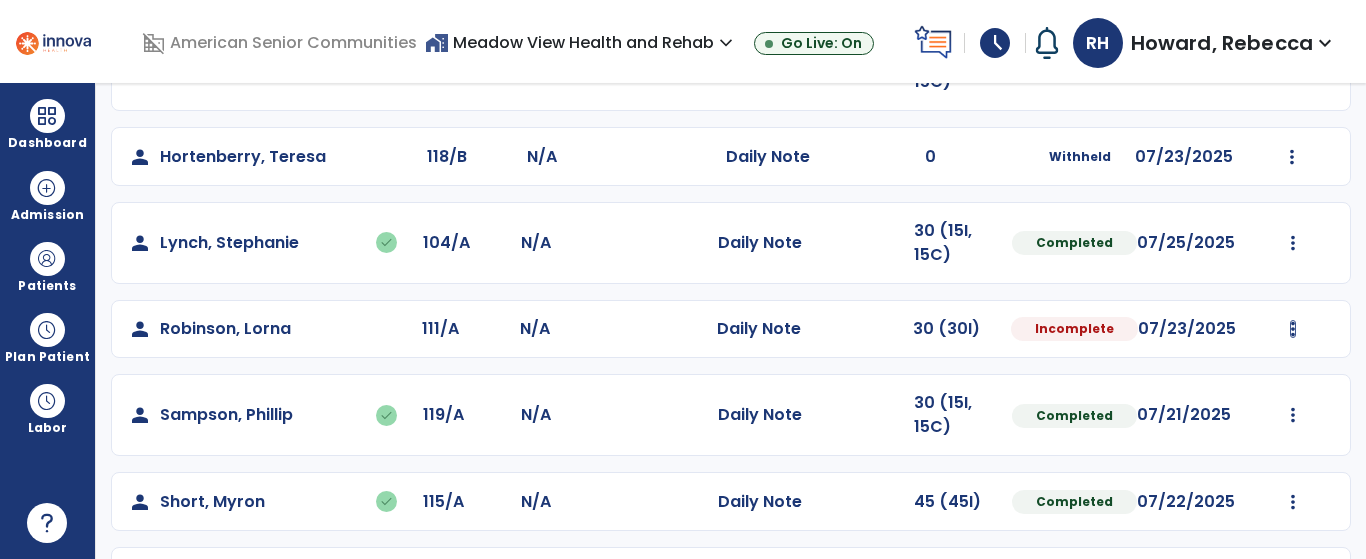 click on "Mark Visit As Complete   Reset Note   Open Document   G + C Mins" 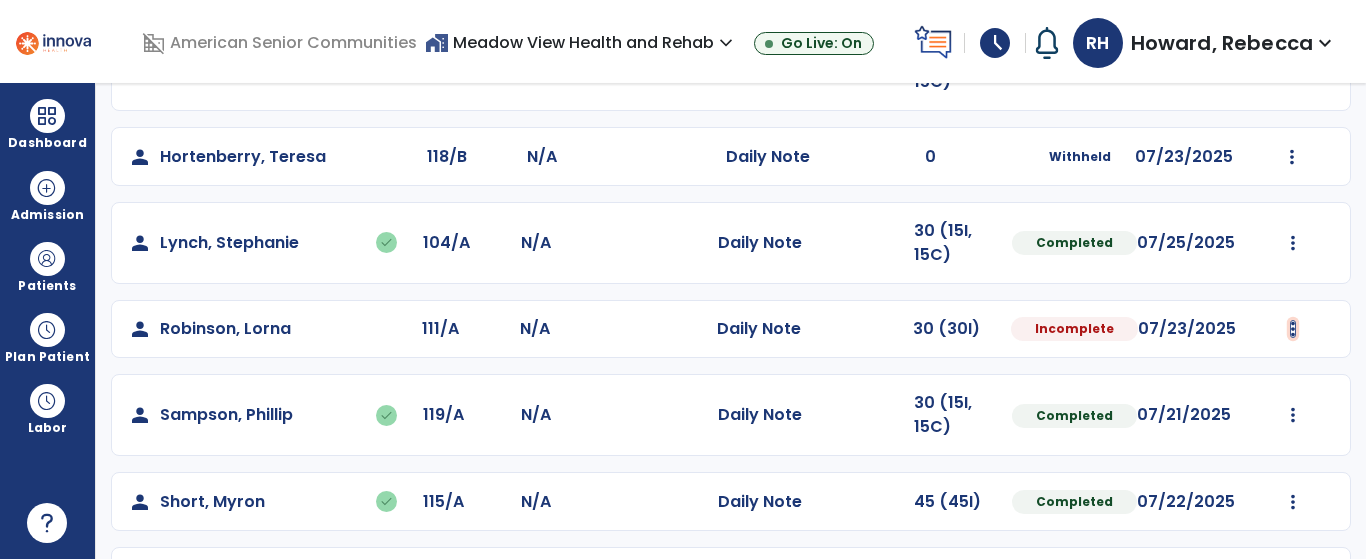 click at bounding box center (1293, -16) 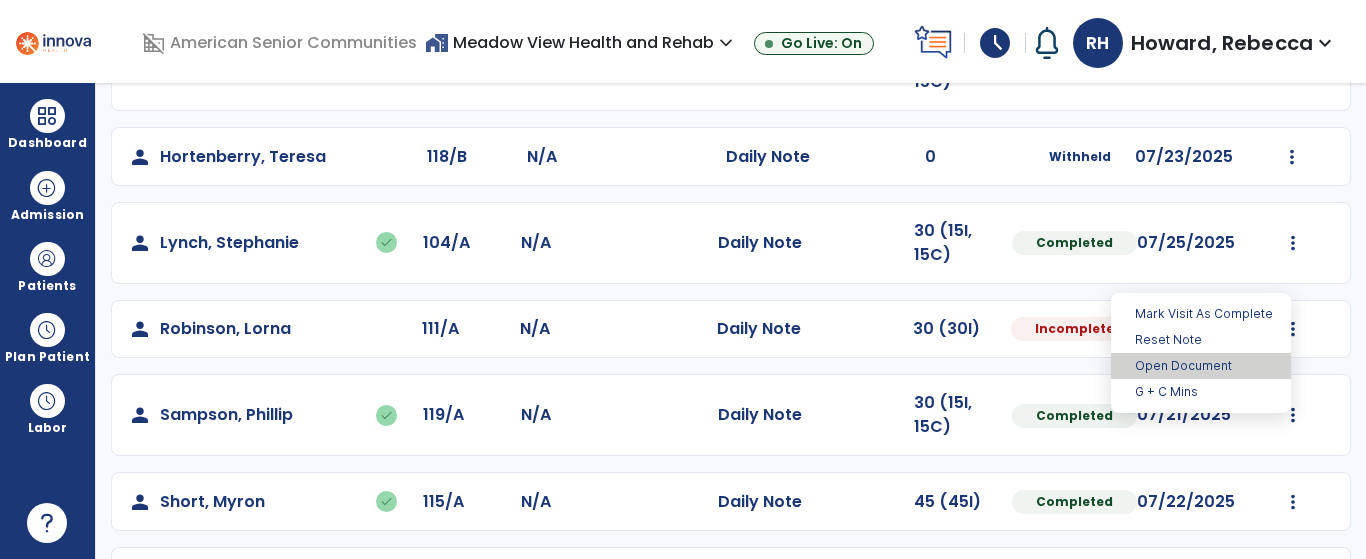 click on "Open Document" at bounding box center [1201, 366] 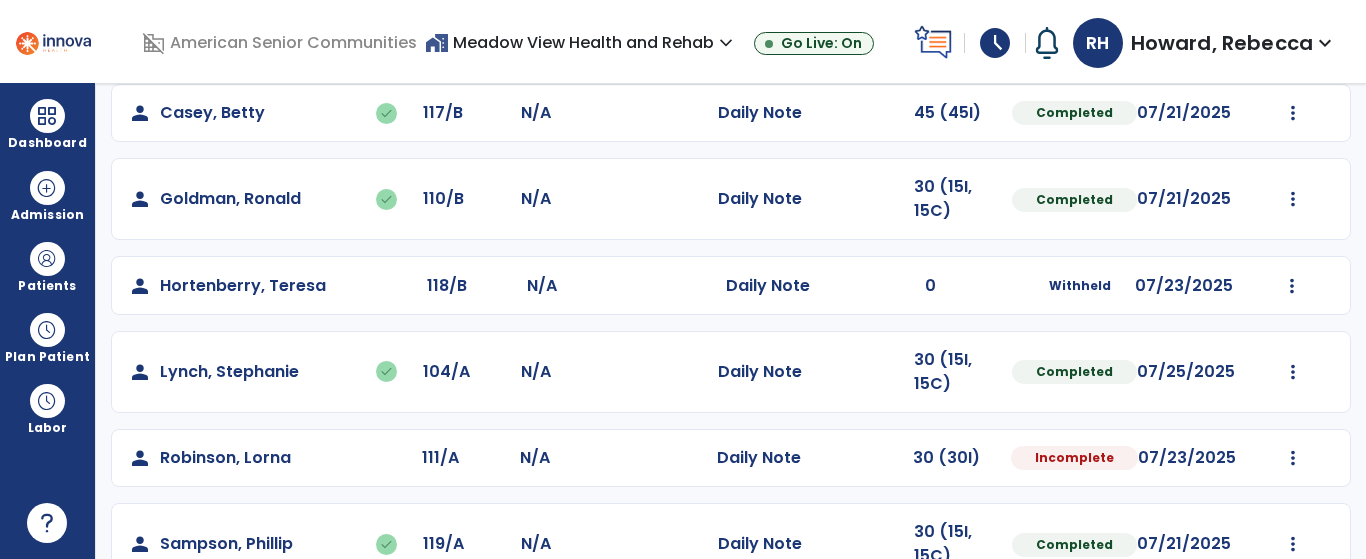 scroll, scrollTop: 304, scrollLeft: 0, axis: vertical 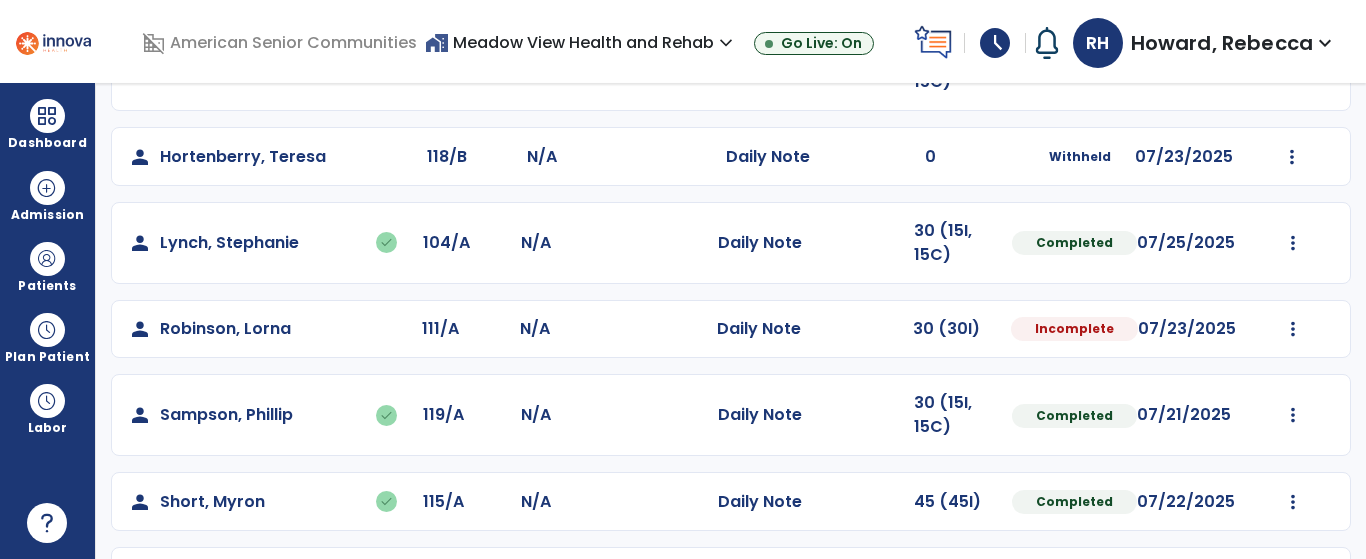 select on "*" 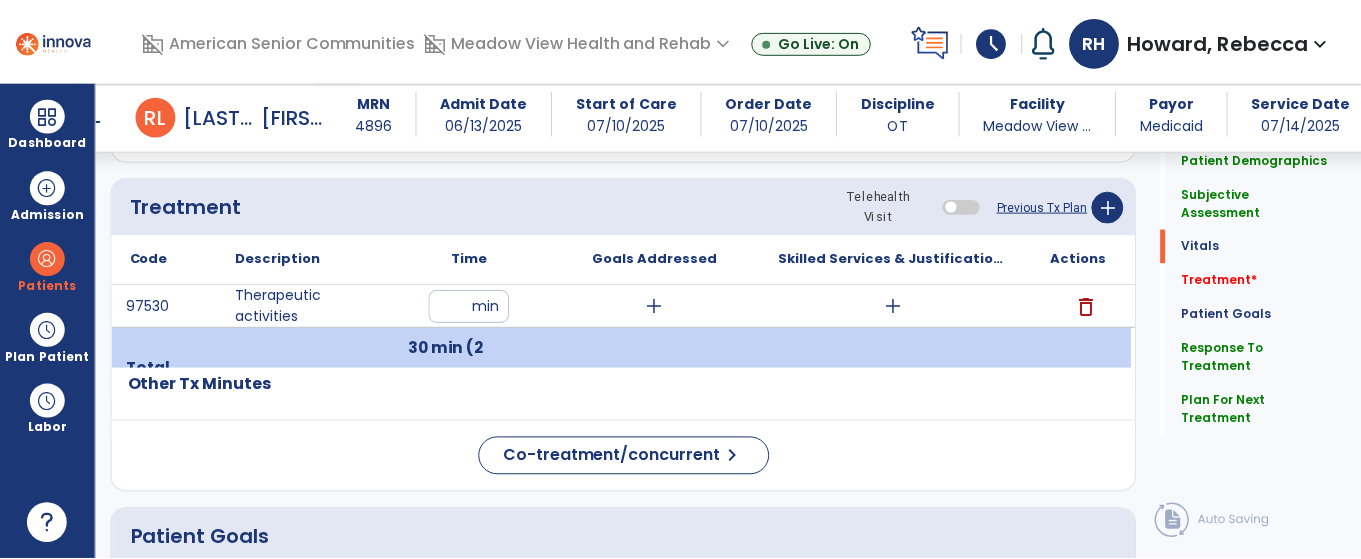 scroll, scrollTop: 1104, scrollLeft: 0, axis: vertical 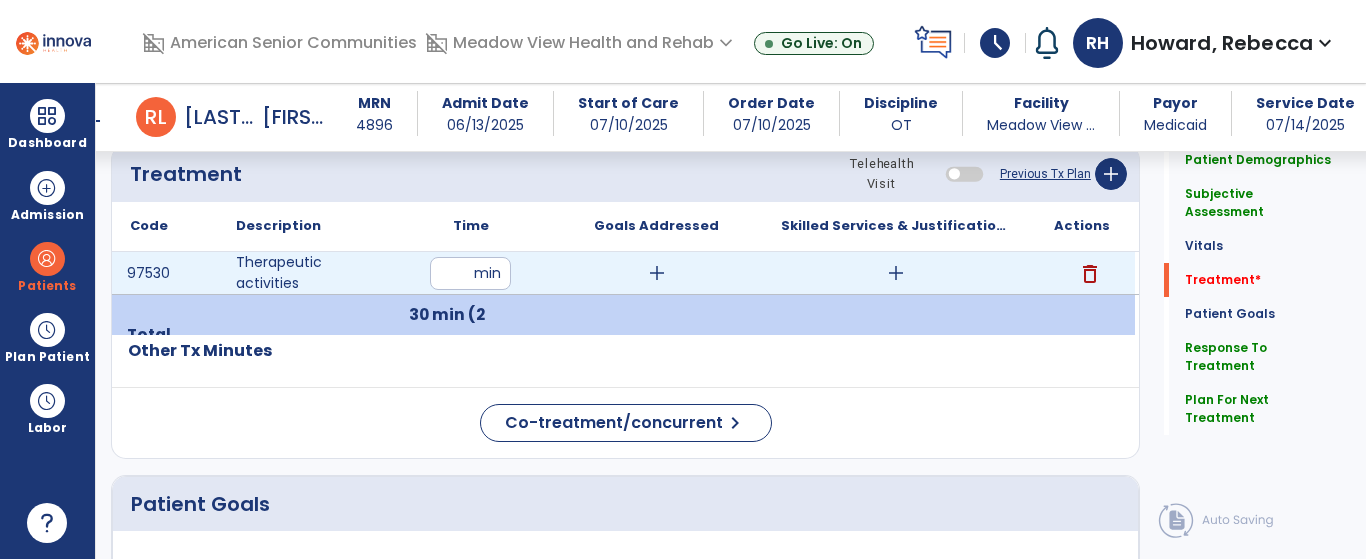 click on "add" at bounding box center (896, 273) 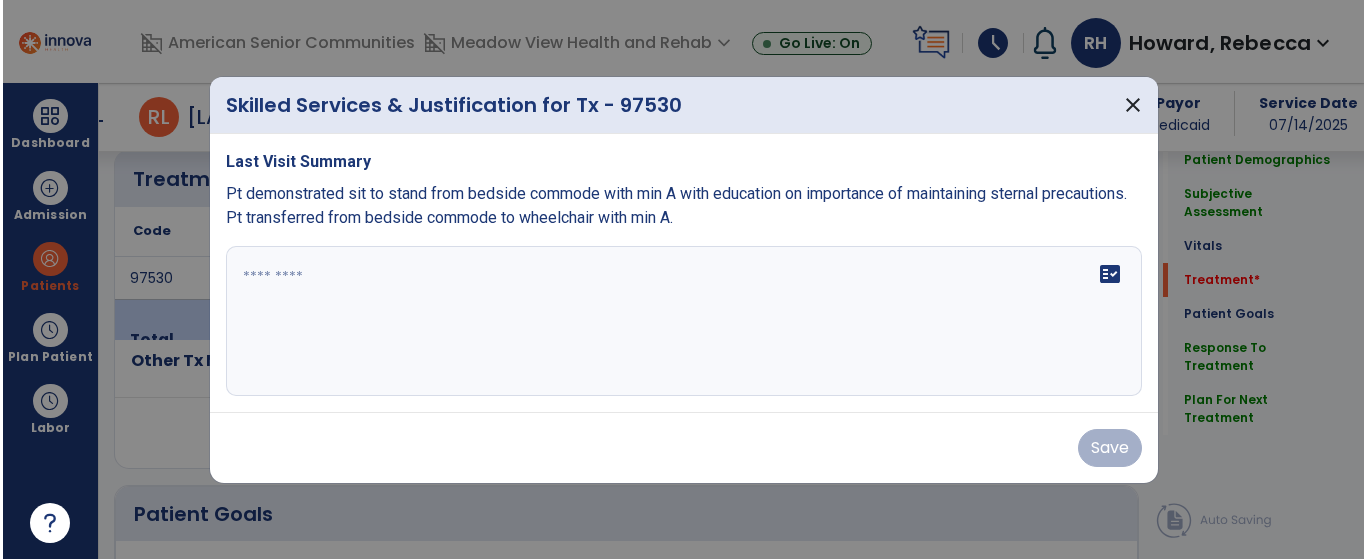scroll, scrollTop: 1104, scrollLeft: 0, axis: vertical 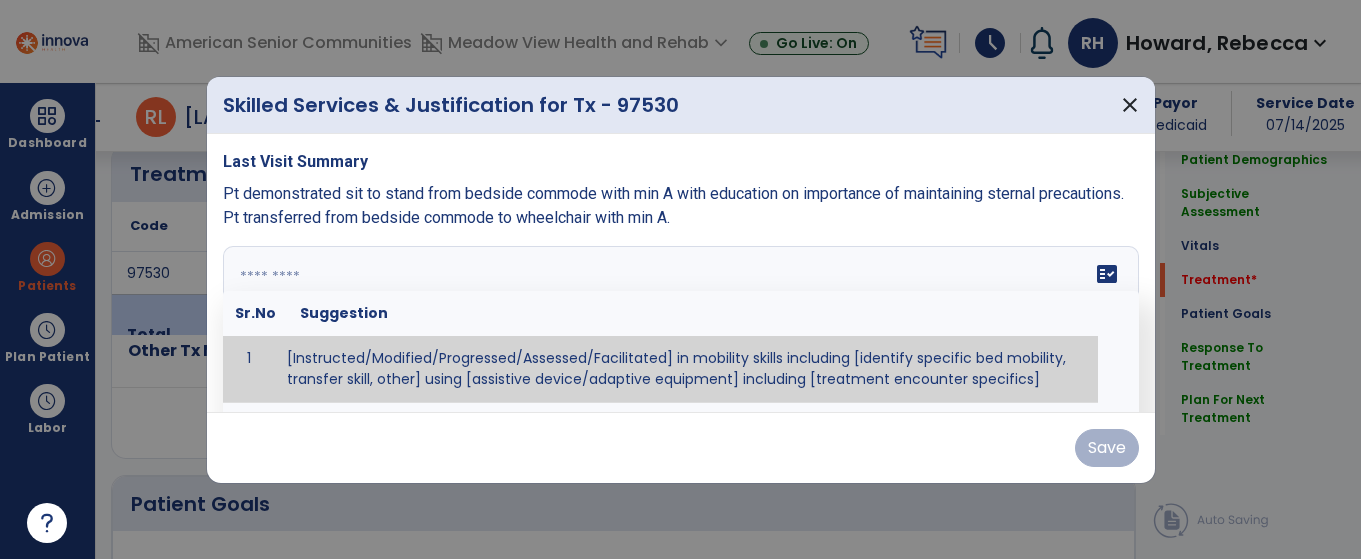 click on "fact_check  Sr.No Suggestion 1 [Instructed/Modified/Progressed/Assessed/Facilitated] in mobility skills including [identify specific bed mobility, transfer skill, other] using [assistive device/adaptive equipment] including [treatment encounter specifics]" at bounding box center [681, 321] 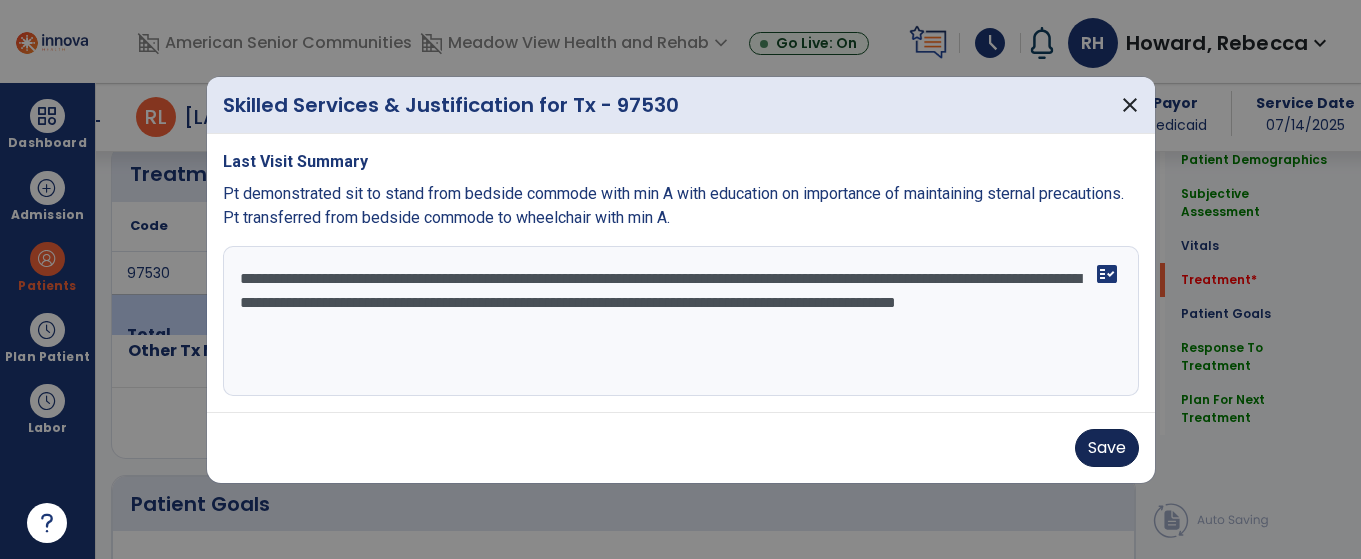 type on "**********" 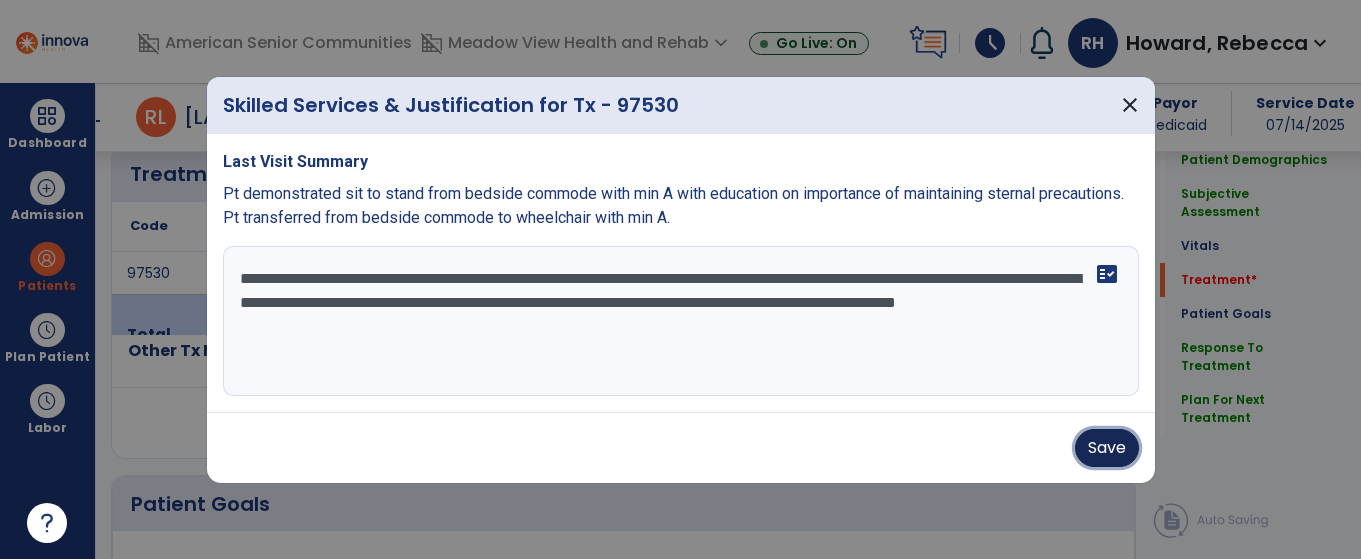 click on "Save" at bounding box center [1107, 448] 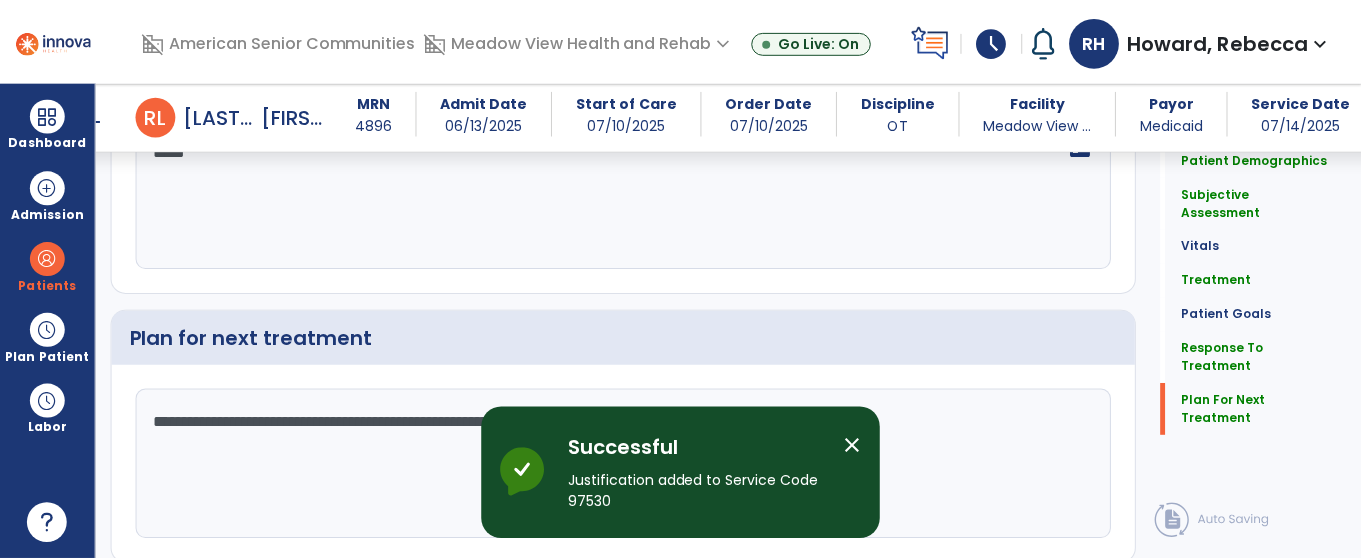 scroll, scrollTop: 2467, scrollLeft: 0, axis: vertical 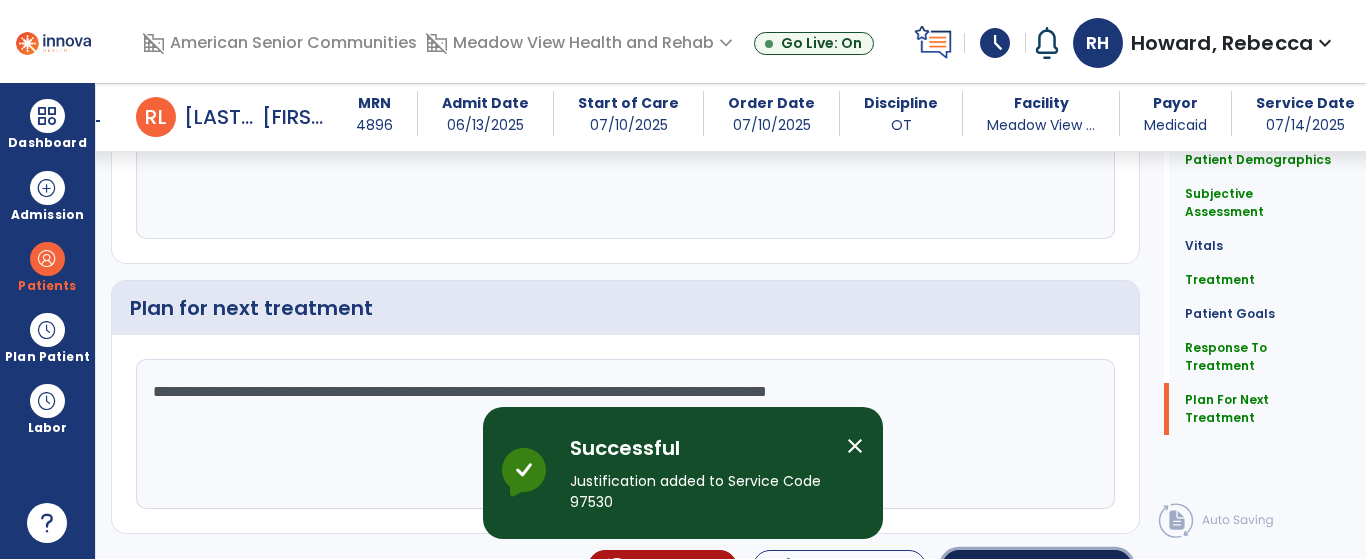 click on "Sign Doc" 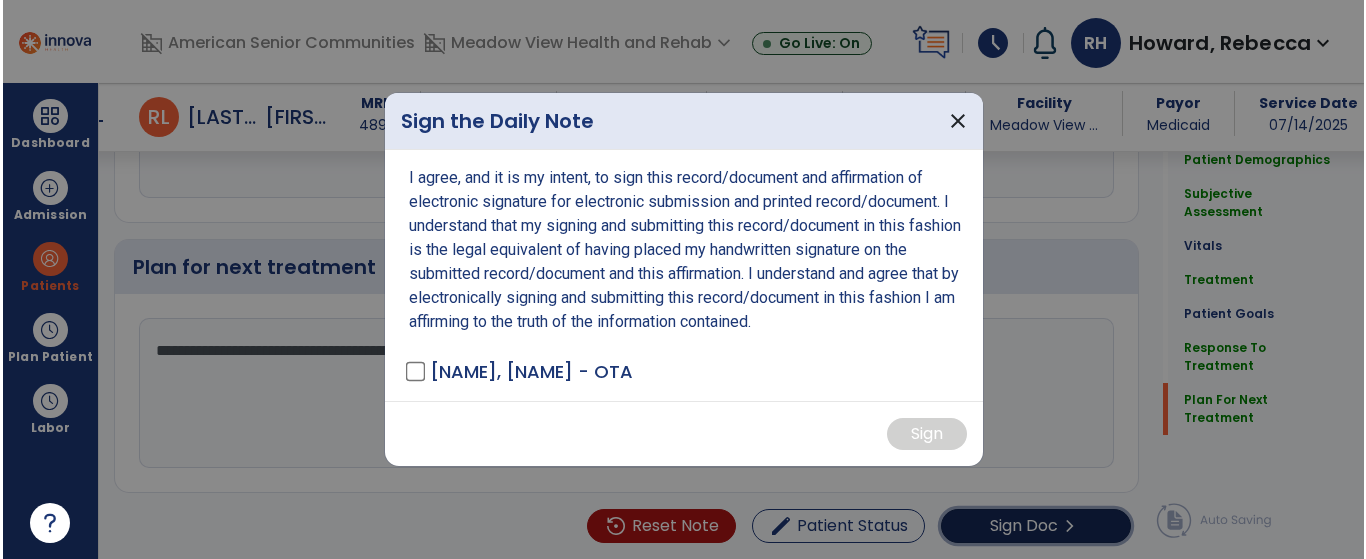 scroll, scrollTop: 2509, scrollLeft: 0, axis: vertical 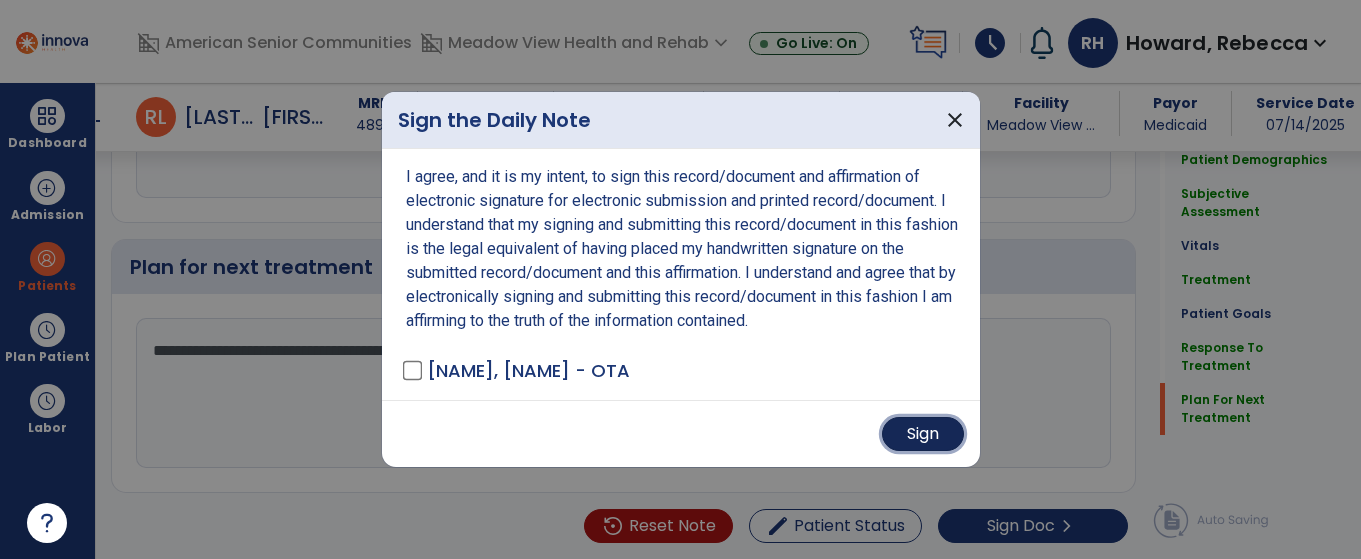 click on "Sign" at bounding box center [923, 434] 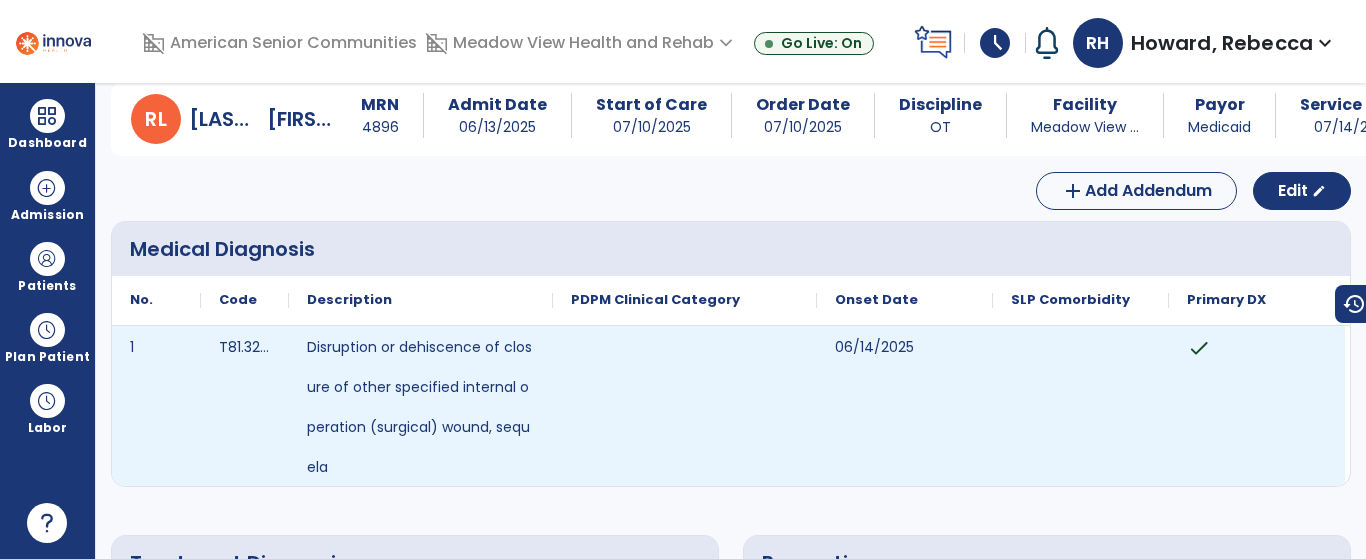 scroll, scrollTop: 0, scrollLeft: 0, axis: both 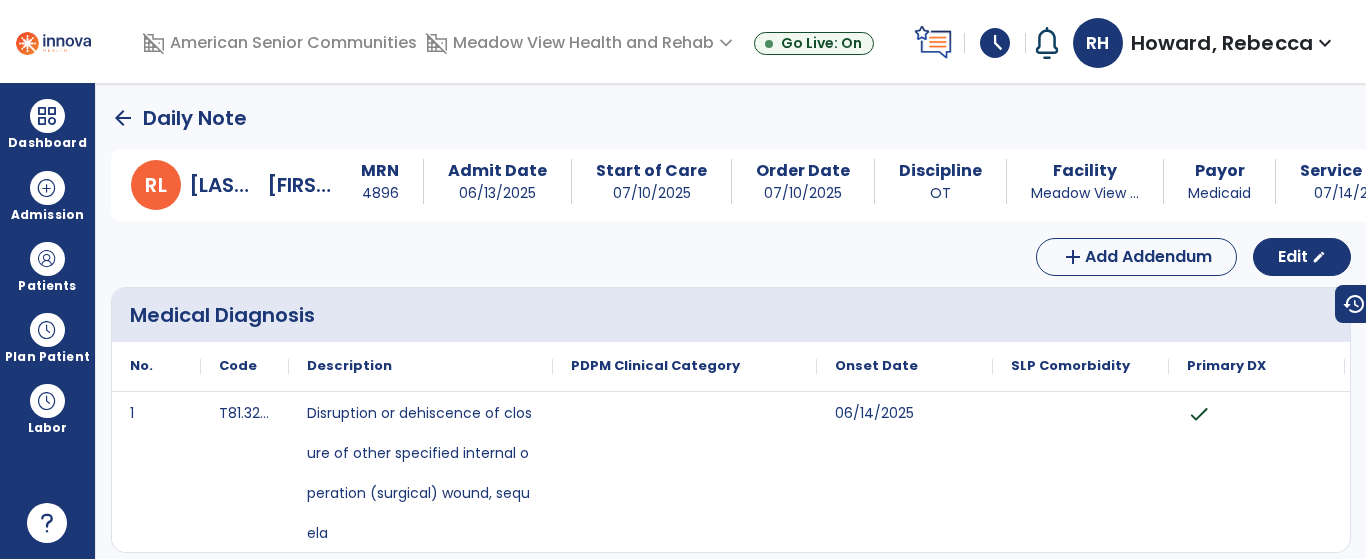 click on "arrow_back" 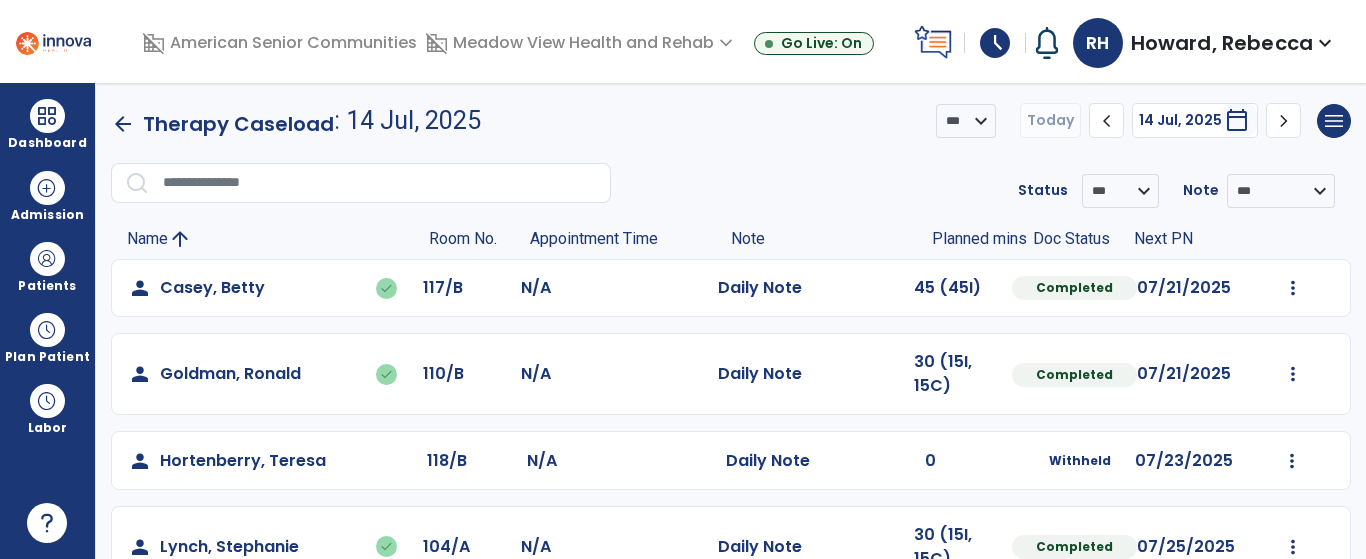 click on "arrow_back" 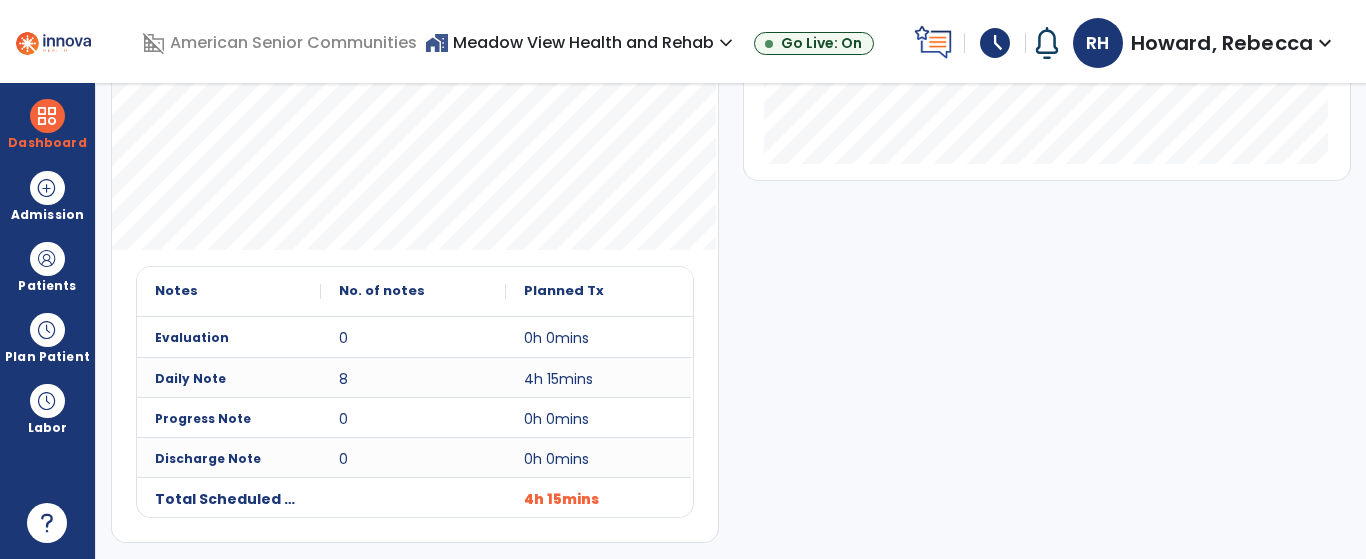 scroll, scrollTop: 0, scrollLeft: 0, axis: both 